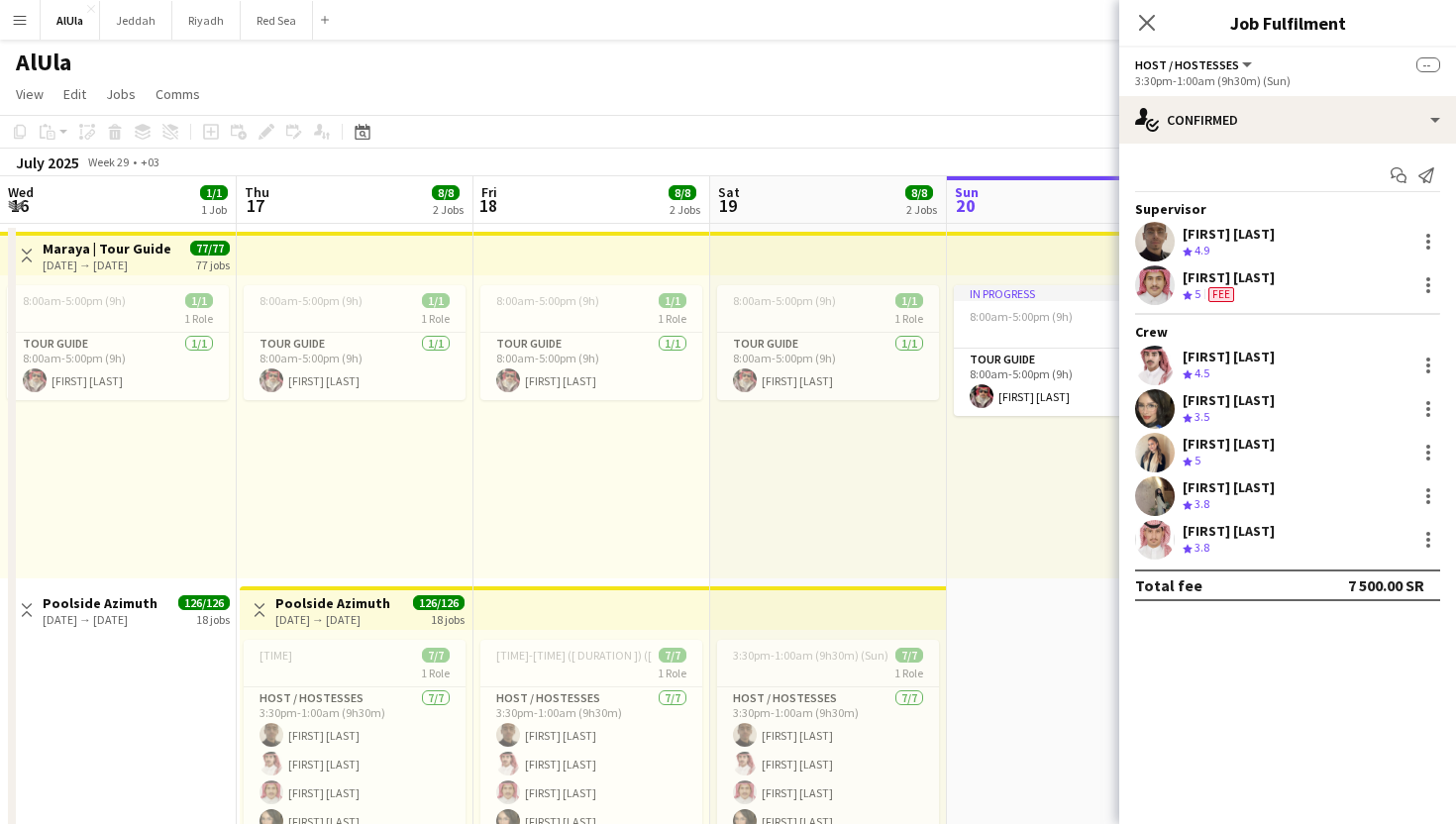 scroll, scrollTop: 0, scrollLeft: 0, axis: both 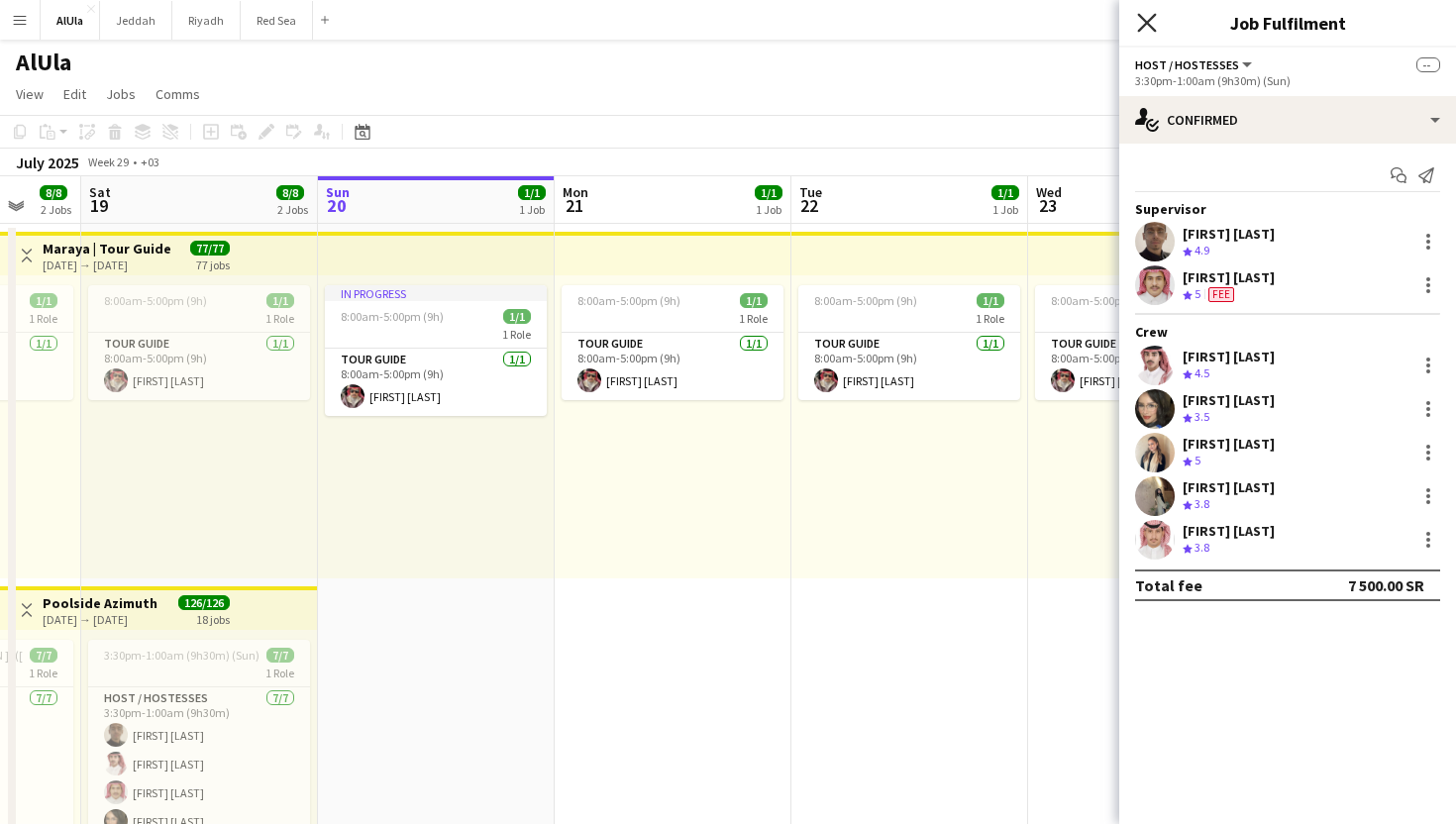 click 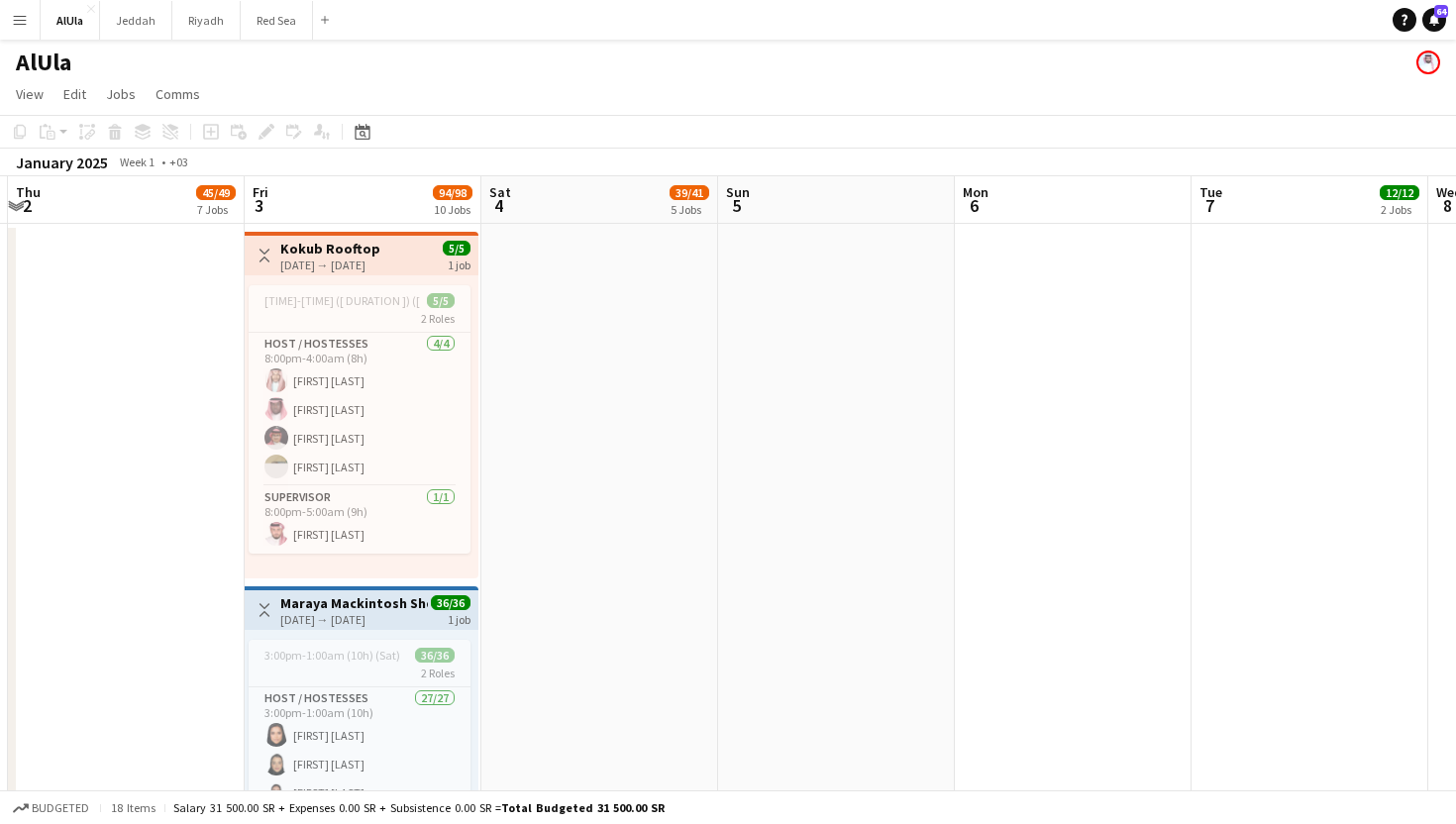 scroll, scrollTop: 0, scrollLeft: 464, axis: horizontal 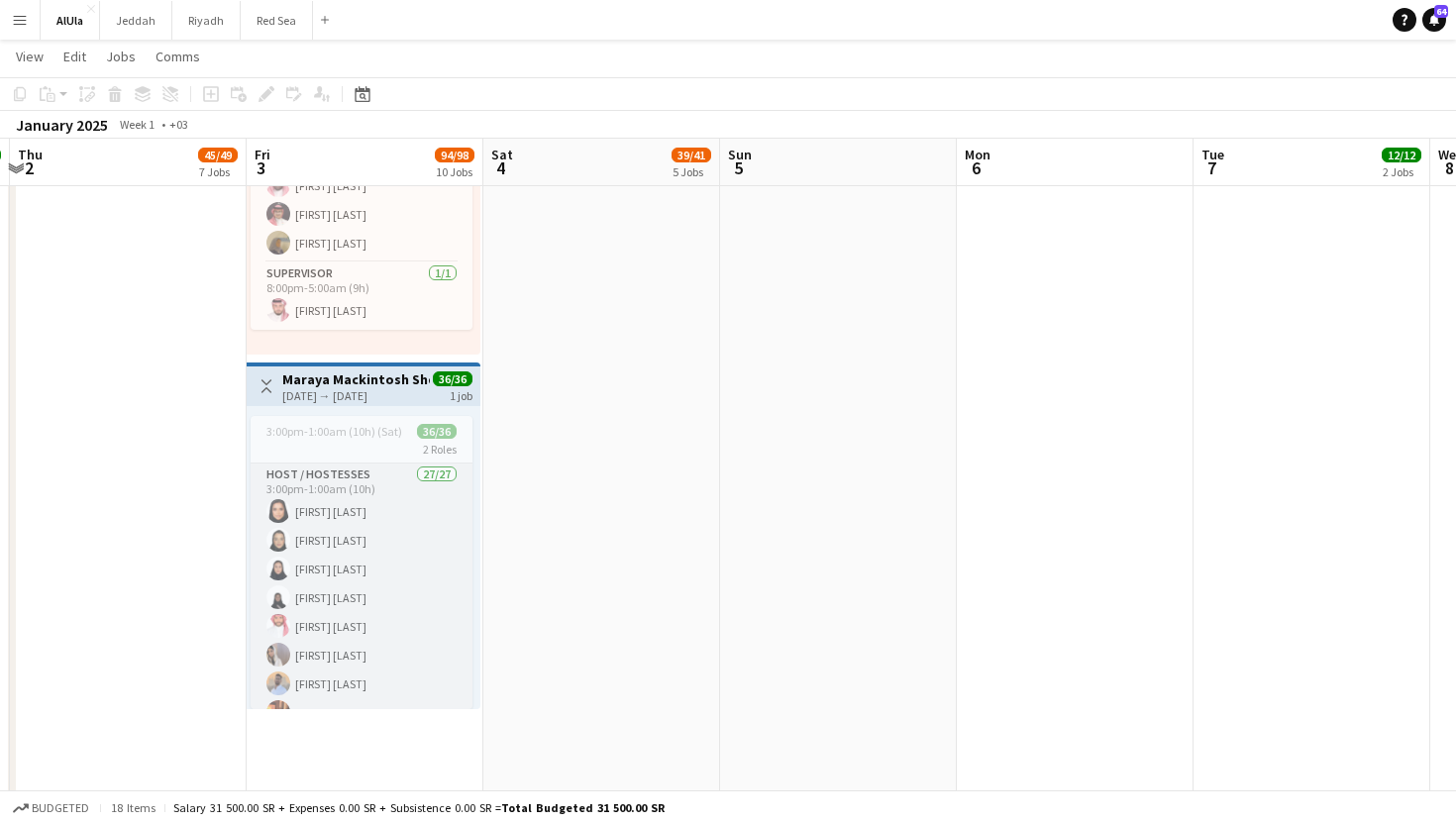 click on "Host / Hostesses    27/27   [TIME]-[TIME] ([DURATION])
[FIRST] [LAST] [FIRST] [LAST] [FIRST] [LAST] [FIRST] [LAST] [FIRST] [LAST] [FIRST] [LAST] [FIRST] [LAST] [FIRST] [LAST] [FIRST] [LAST] [FIRST] [LAST] [FIRST] [LAST] [FIRST] [LAST] [FIRST] [LAST] [FIRST] [LAST] [FIRST] [LAST] [FIRST] [LAST] [FIRST] [LAST] [FIRST] [LAST] [FIRST] [LAST] [FIRST] [LAST] [FIRST] [LAST] [FIRST] [LAST] [FIRST] [LAST] [FIRST] [LAST] [FIRST] [LAST] [FIRST] [LAST] [FIRST] [LAST] [FIRST] [LAST] [FIRST] [LAST] [FIRST] [LAST] [FIRST] [LAST] [FIRST] [LAST] [FIRST] [LAST] [FIRST] [LAST] [FIRST] [LAST]" at bounding box center (362, 871) 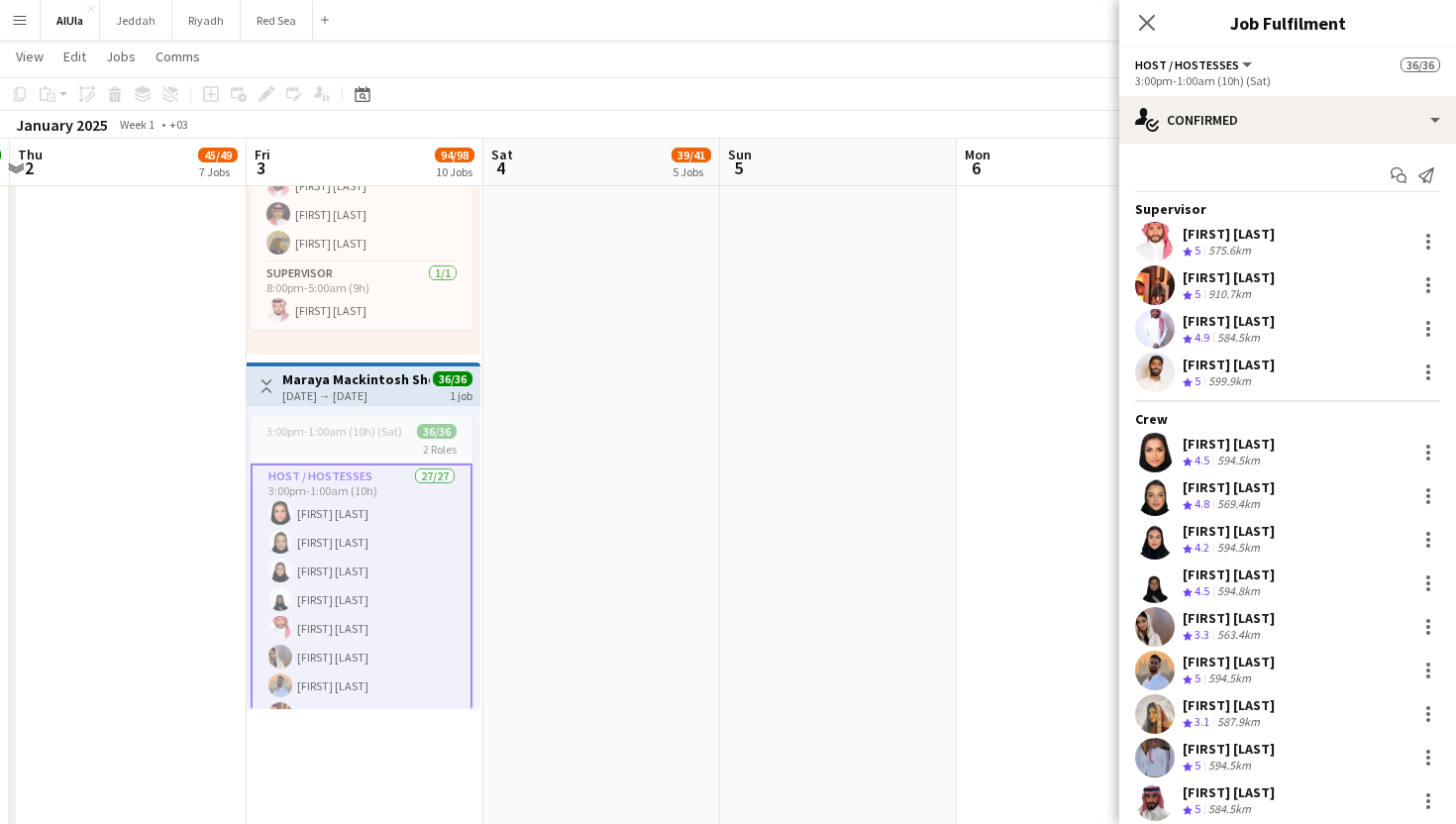 click at bounding box center (1155, 329) 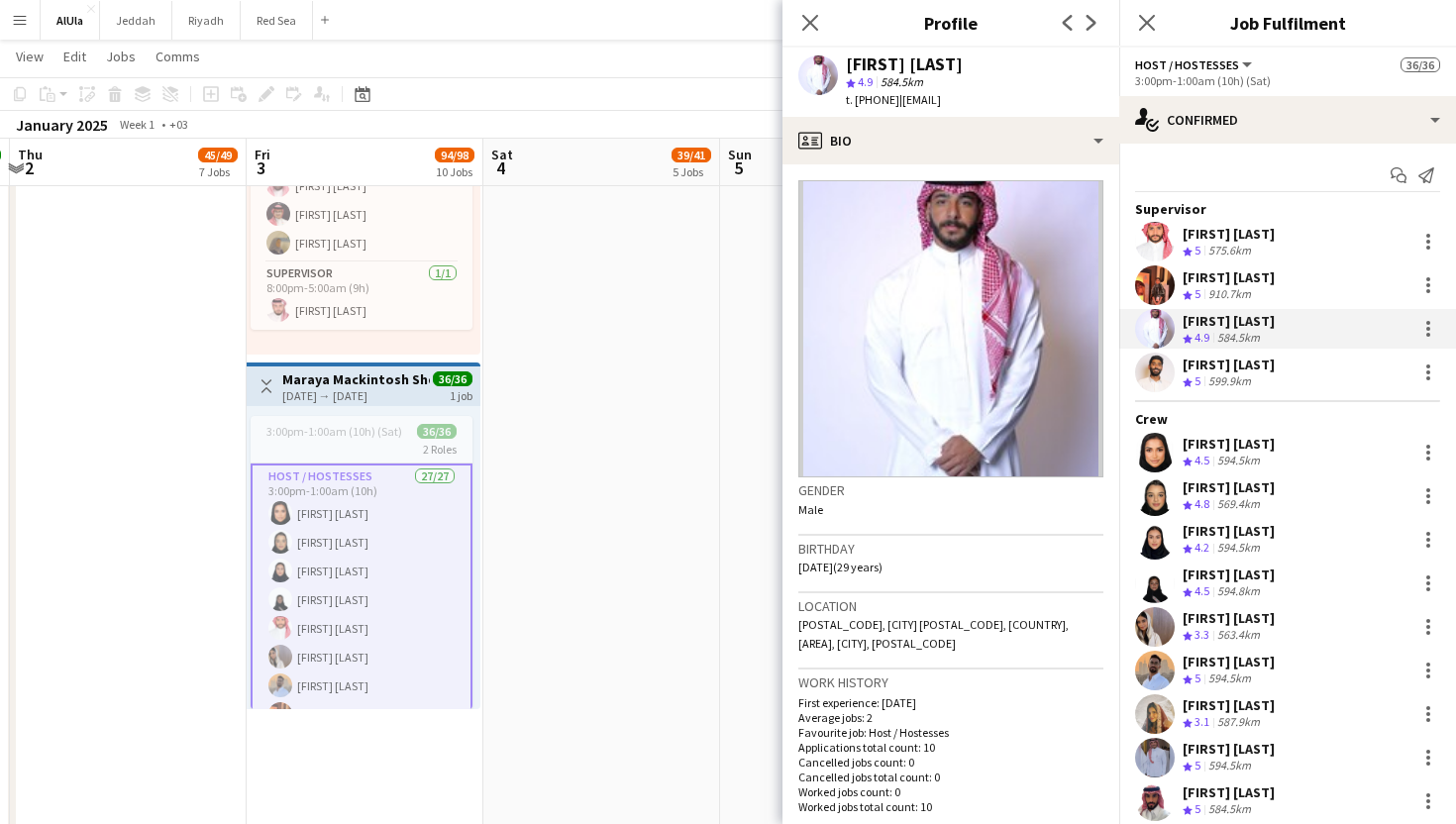 drag, startPoint x: 938, startPoint y: 96, endPoint x: 1100, endPoint y: 112, distance: 162.78821 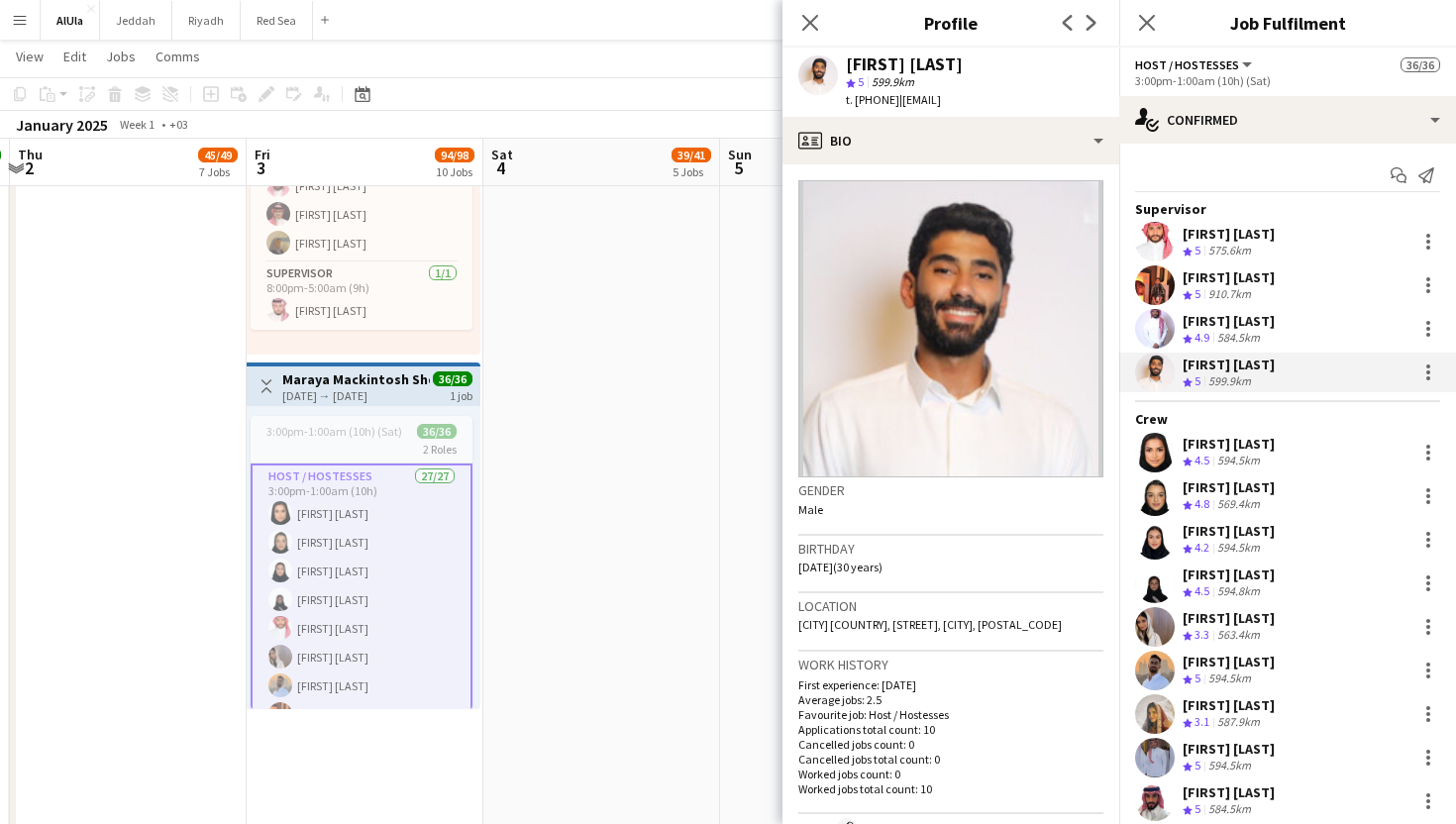 drag, startPoint x: 940, startPoint y: 99, endPoint x: 1106, endPoint y: 101, distance: 166.012 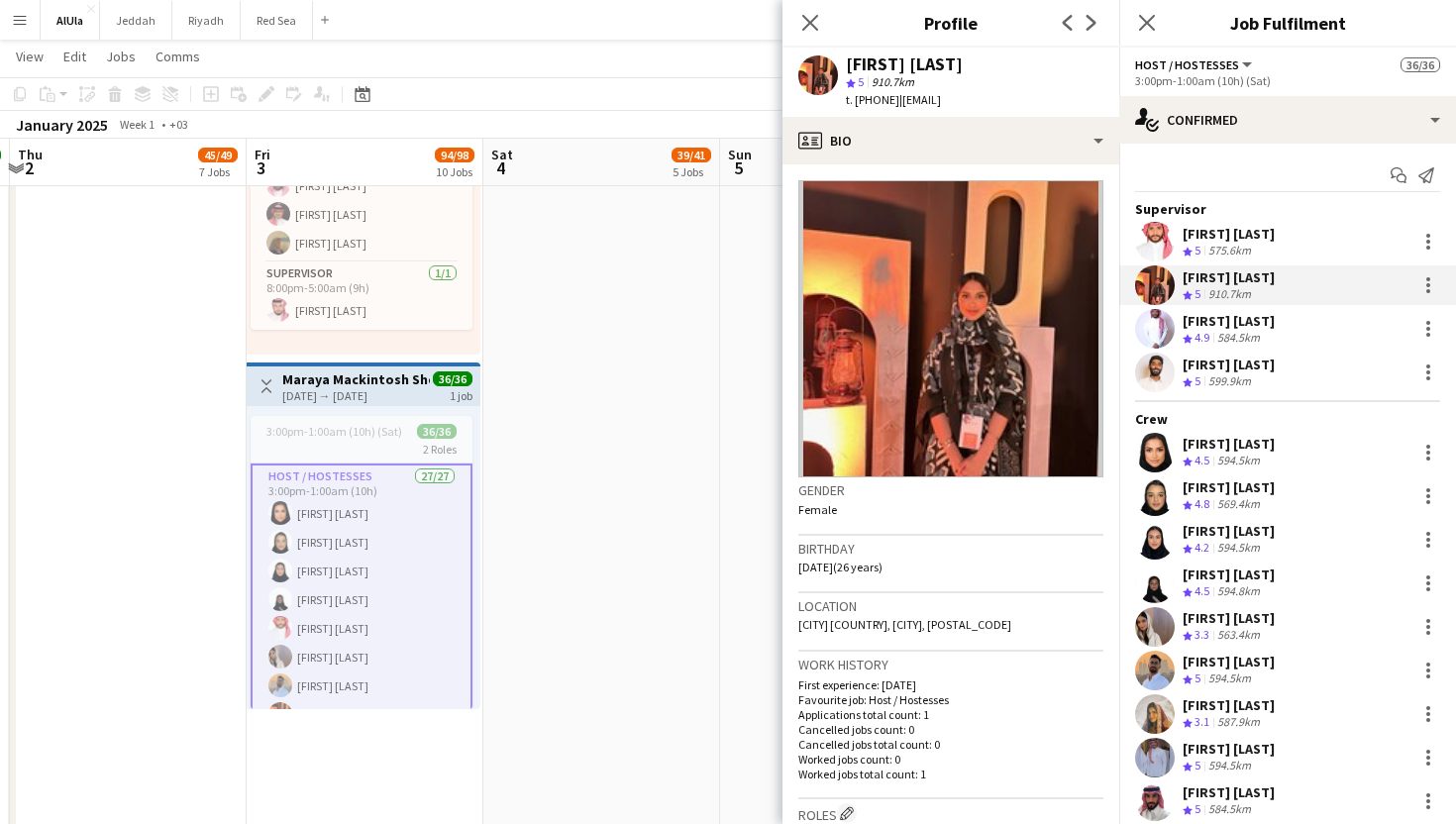 drag, startPoint x: 940, startPoint y: 98, endPoint x: 1065, endPoint y: 97, distance: 125.004 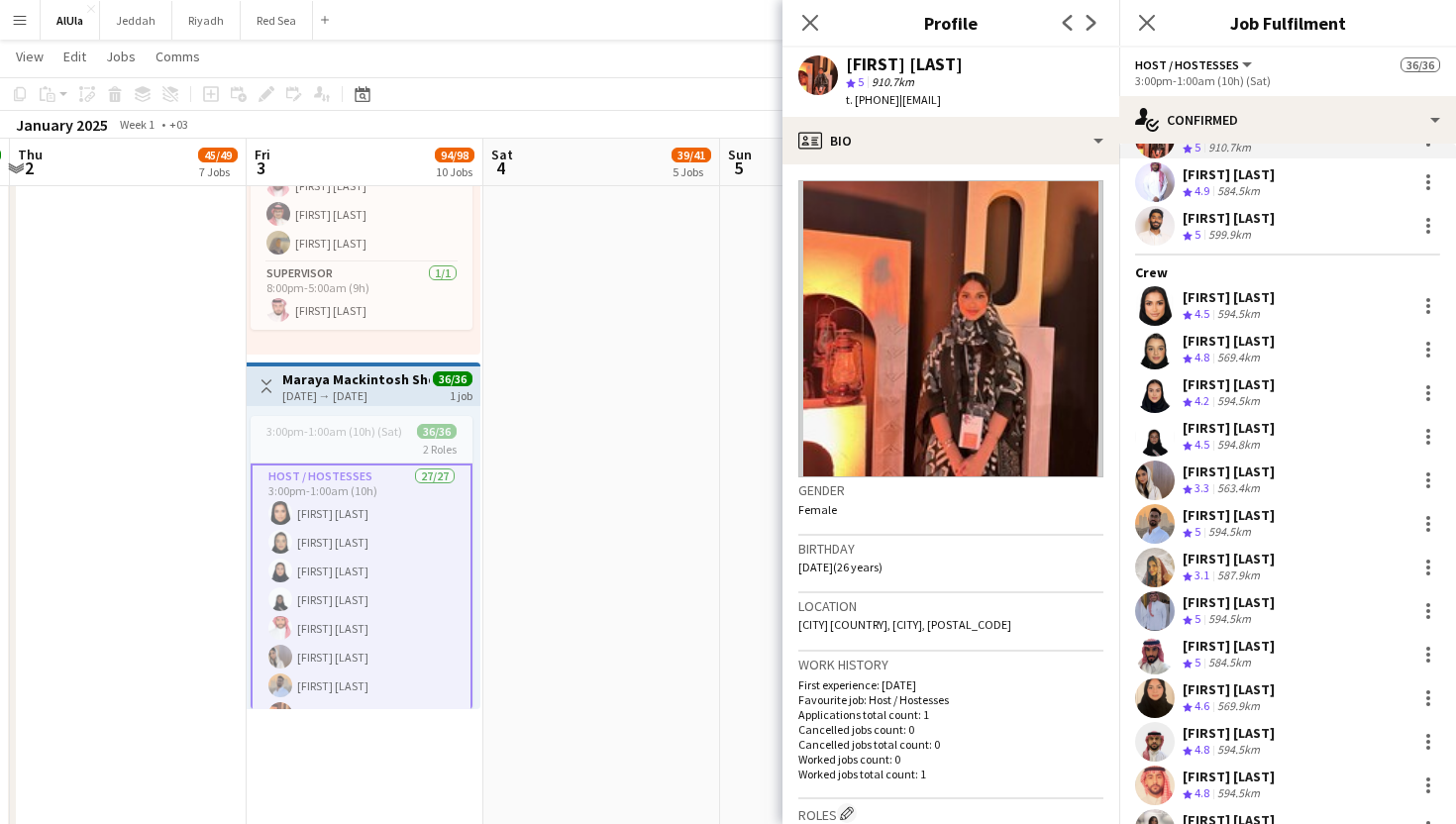 scroll, scrollTop: 151, scrollLeft: 0, axis: vertical 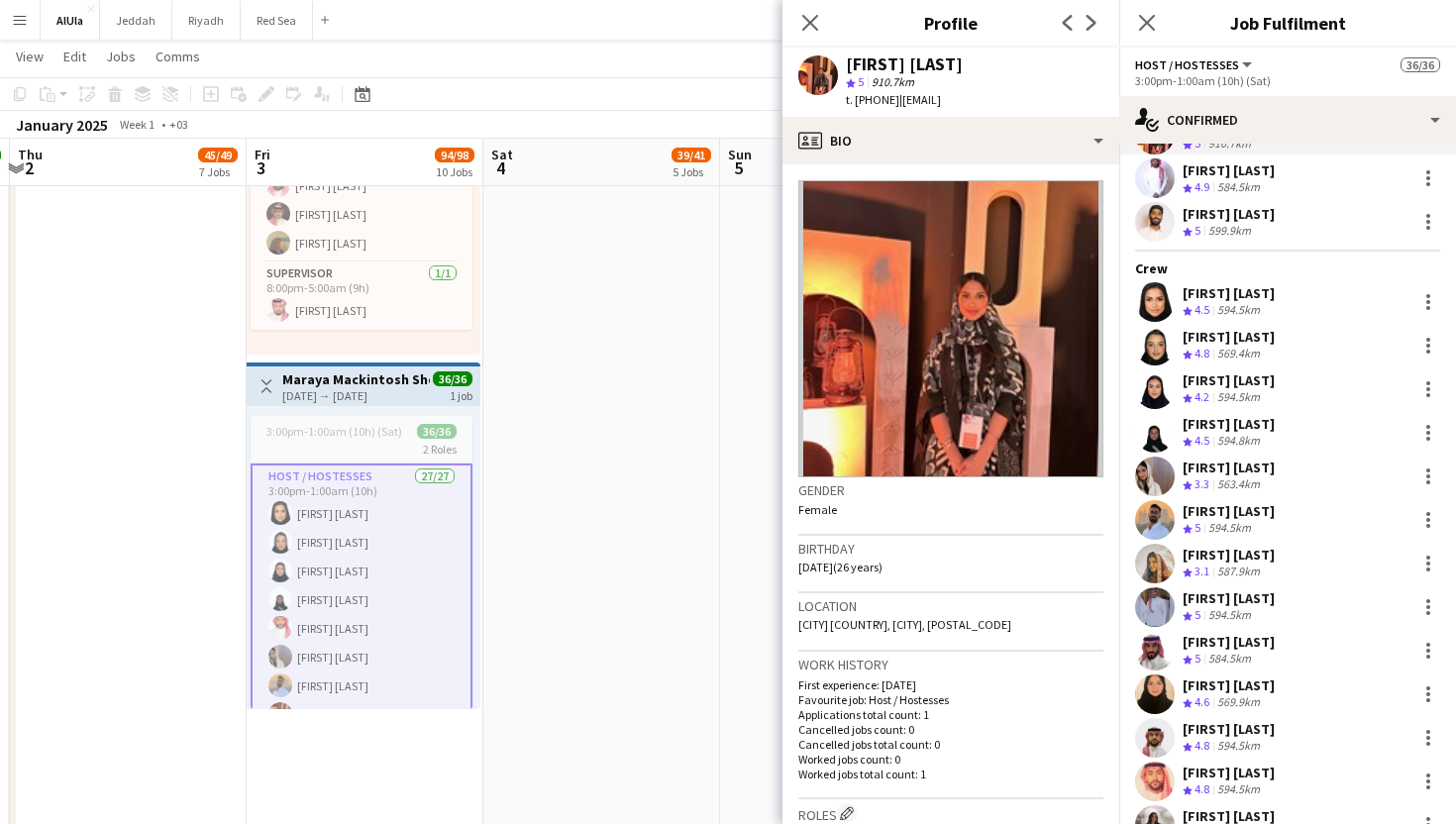 click on "[FIRST] [LAST]" at bounding box center [1228, 642] 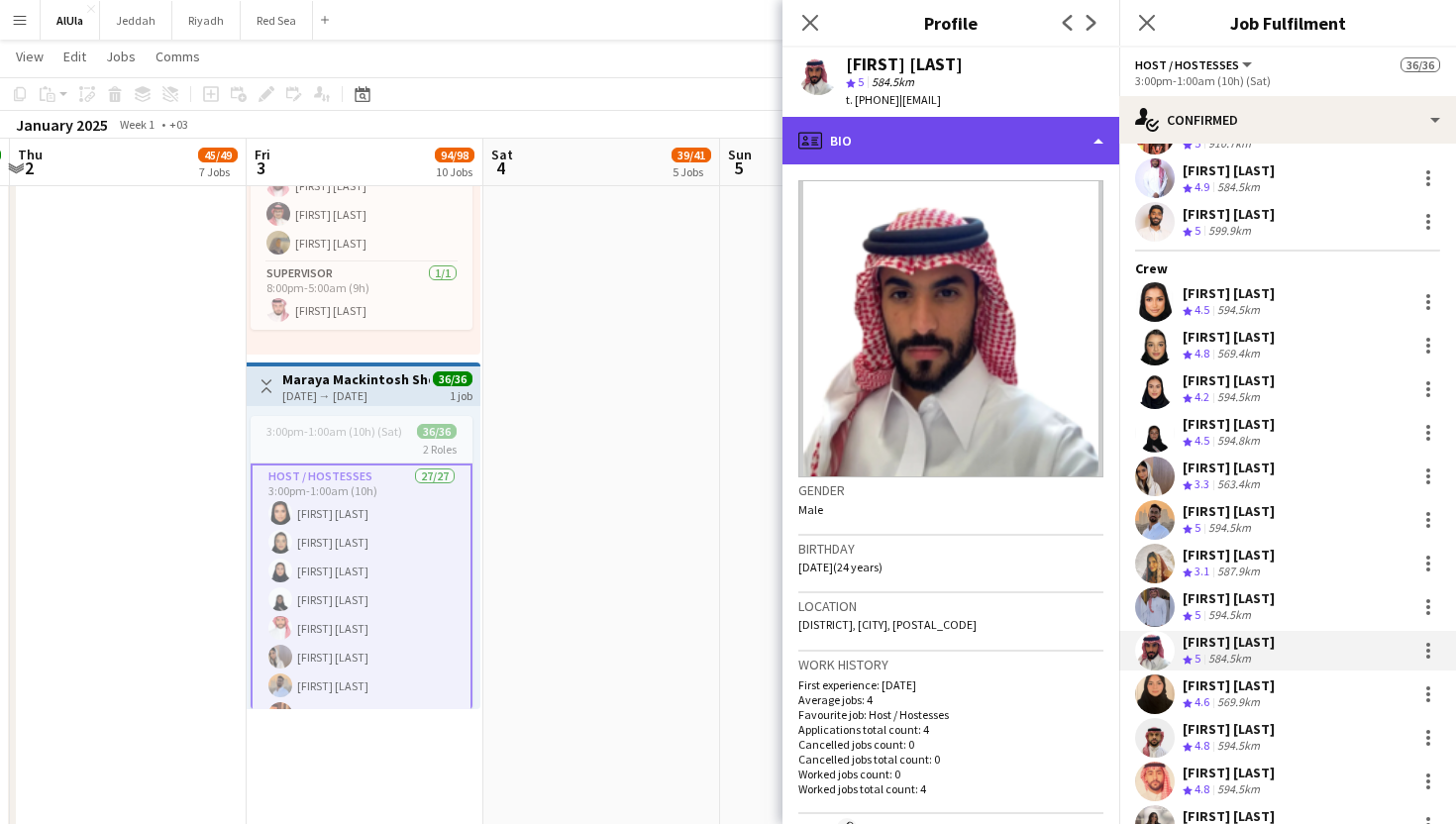 click on "profile
Bio" 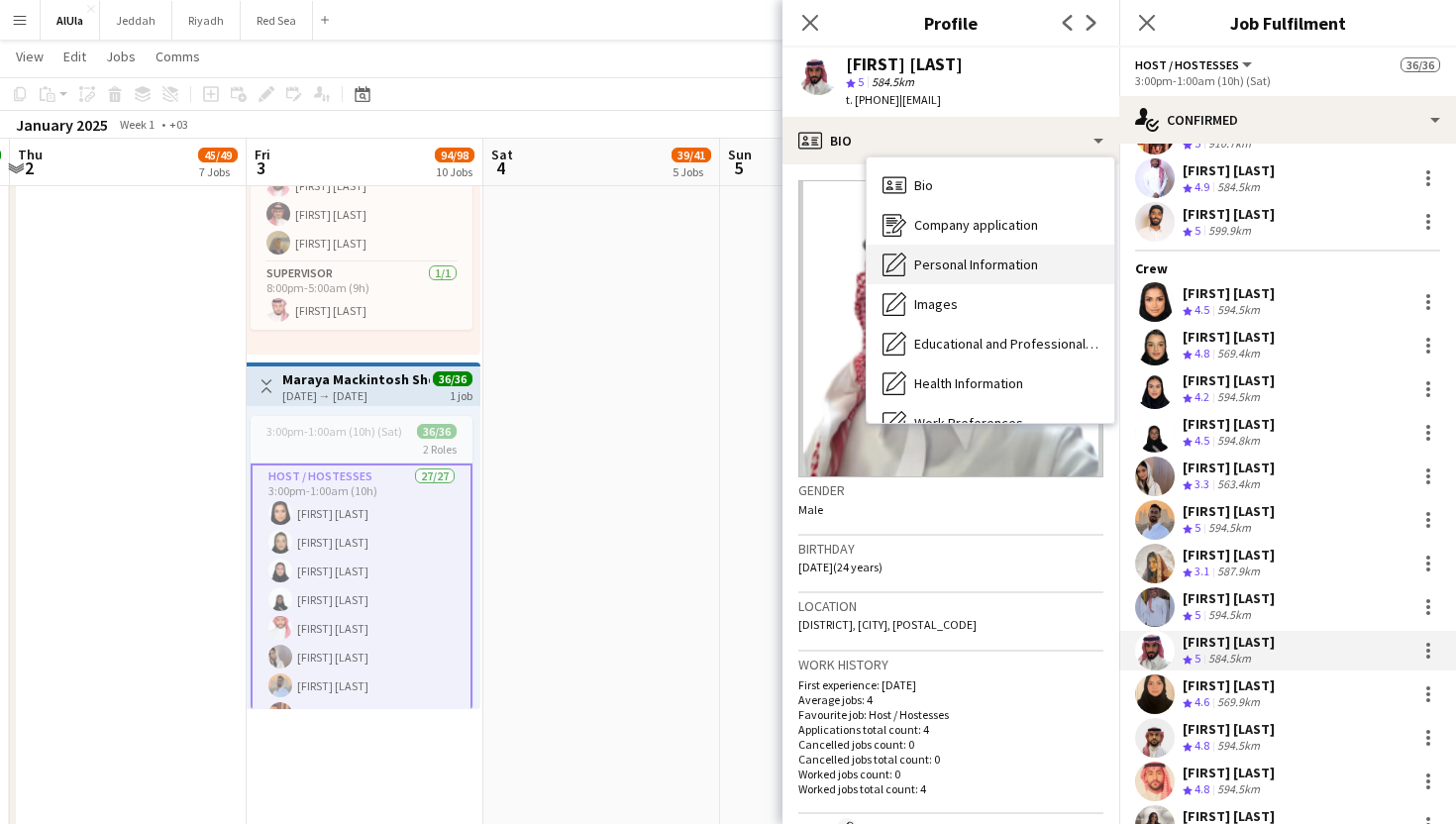 click on "Personal Information" at bounding box center (976, 264) 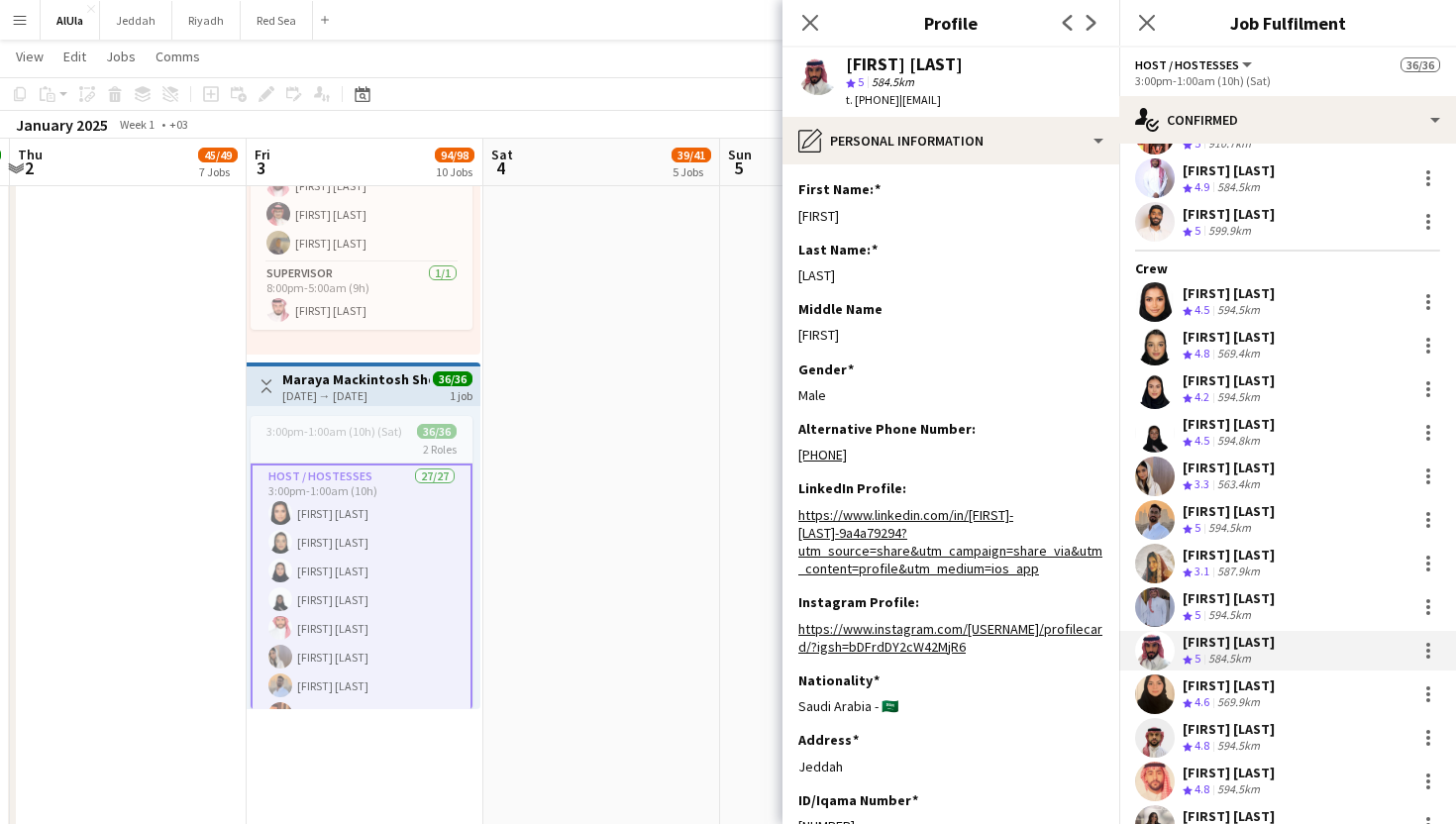 drag, startPoint x: 940, startPoint y: 99, endPoint x: 1106, endPoint y: 106, distance: 166.14752 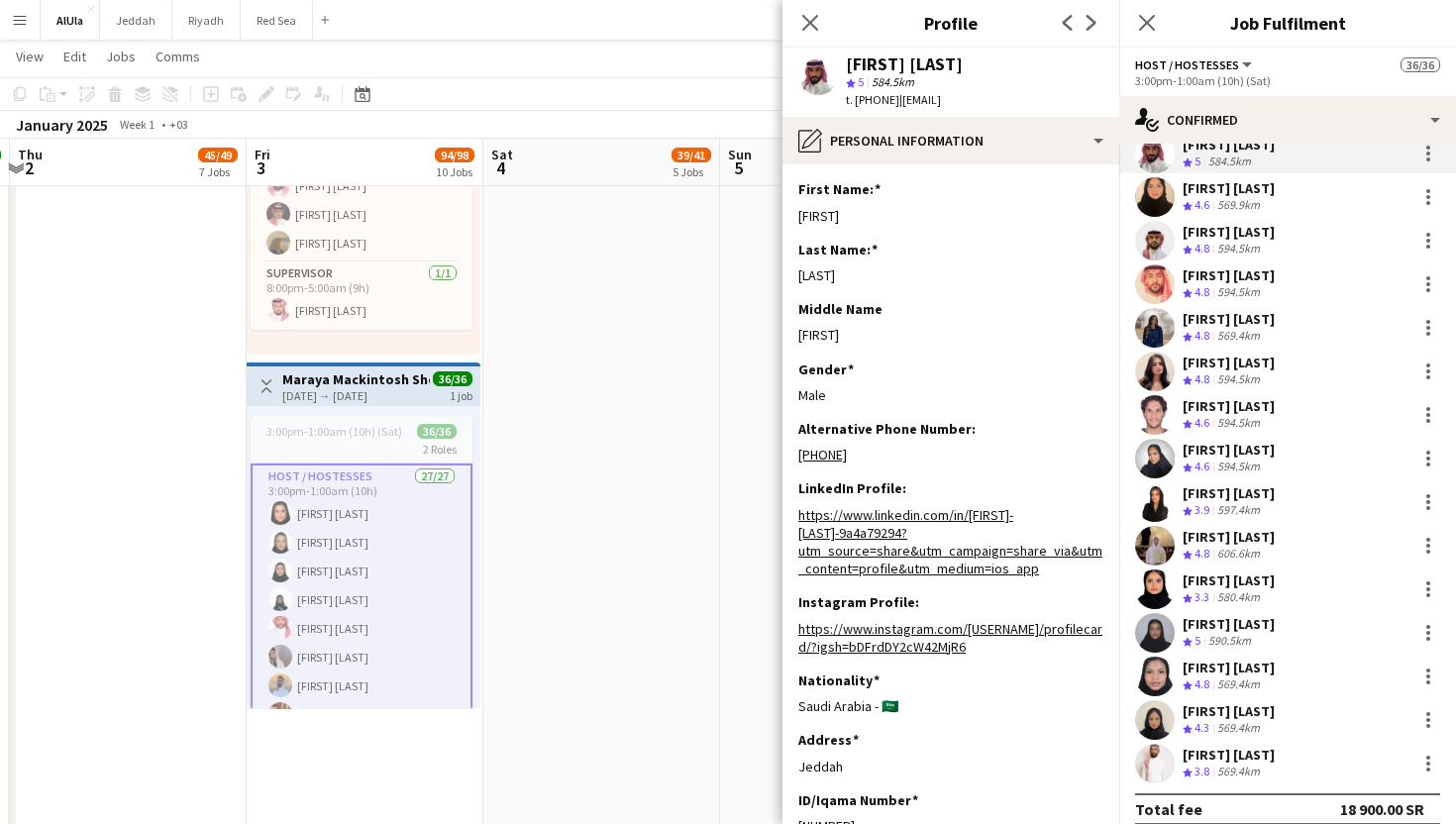 scroll, scrollTop: 664, scrollLeft: 0, axis: vertical 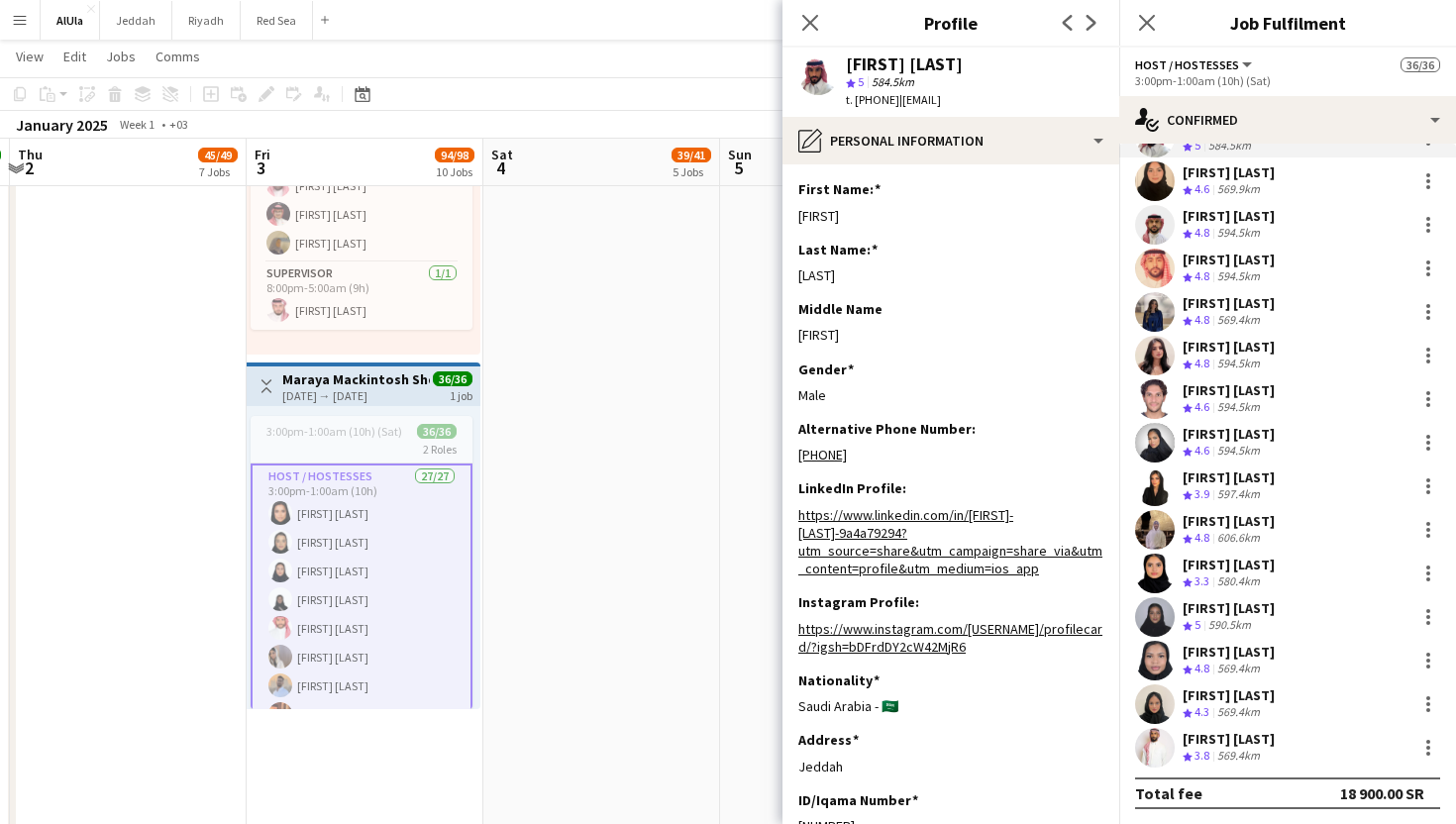 click on "[FIRST] [LAST]" at bounding box center [1228, 739] 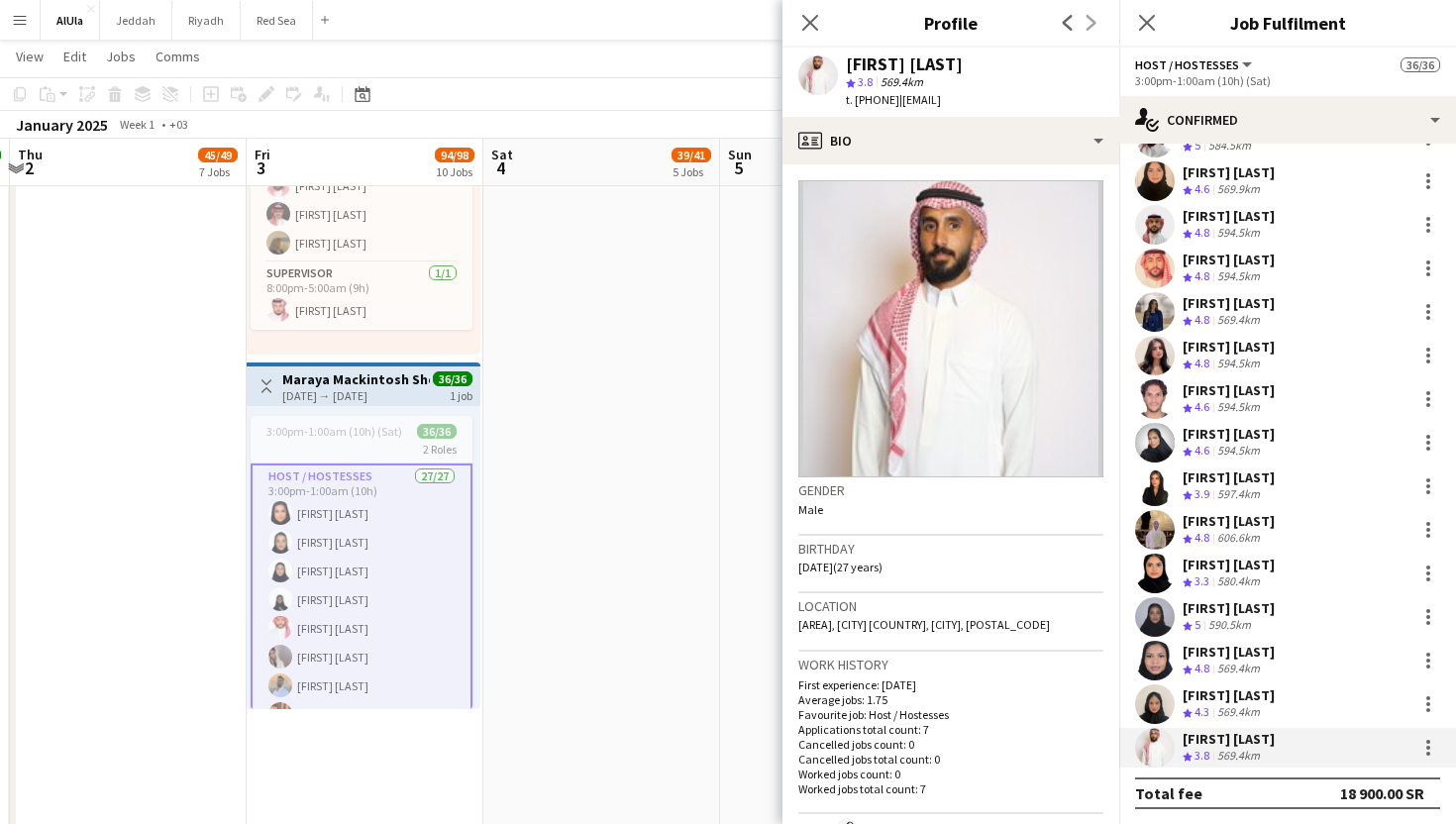 drag, startPoint x: 941, startPoint y: 98, endPoint x: 1085, endPoint y: 102, distance: 144.05554 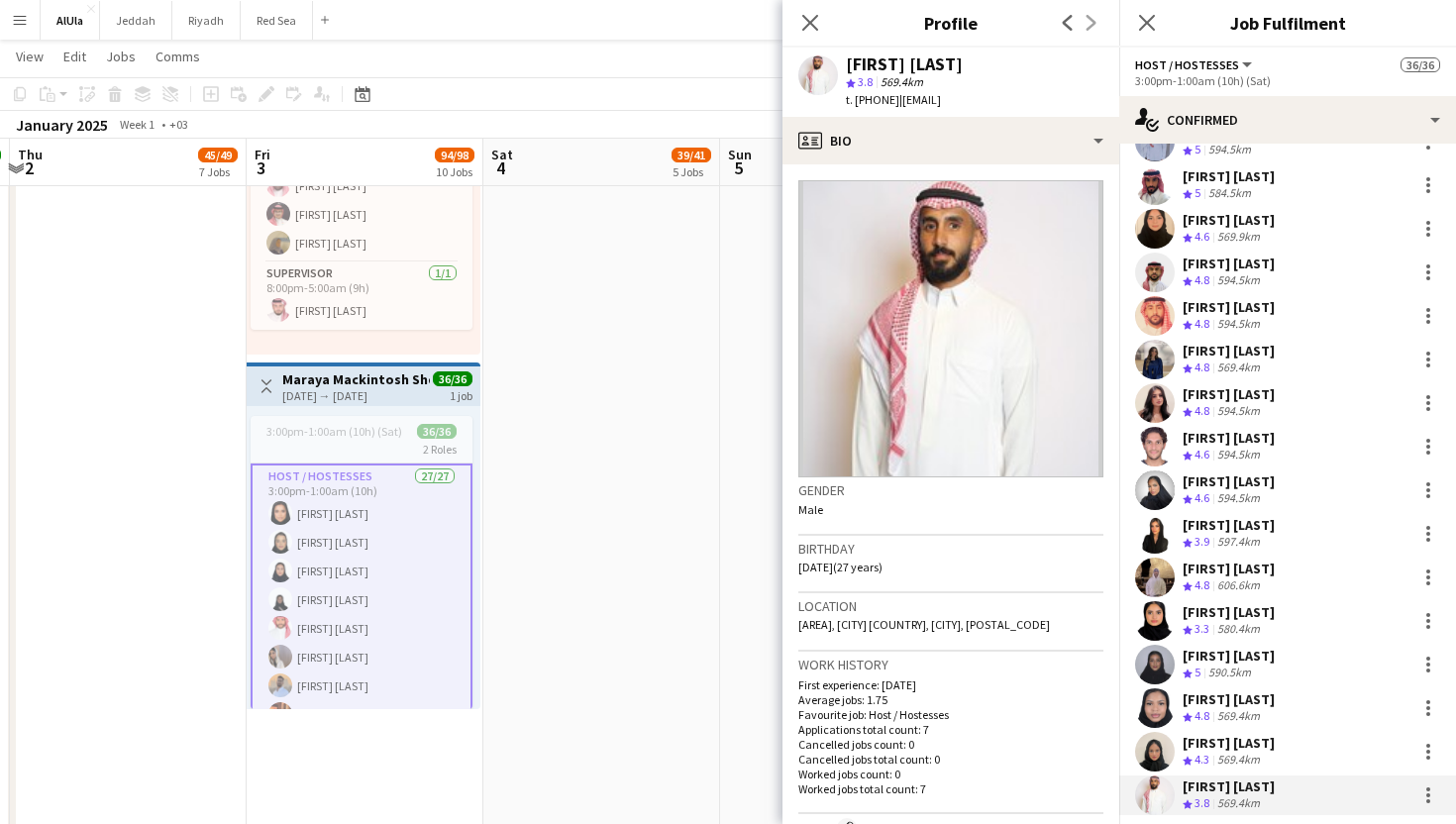 scroll, scrollTop: 604, scrollLeft: 0, axis: vertical 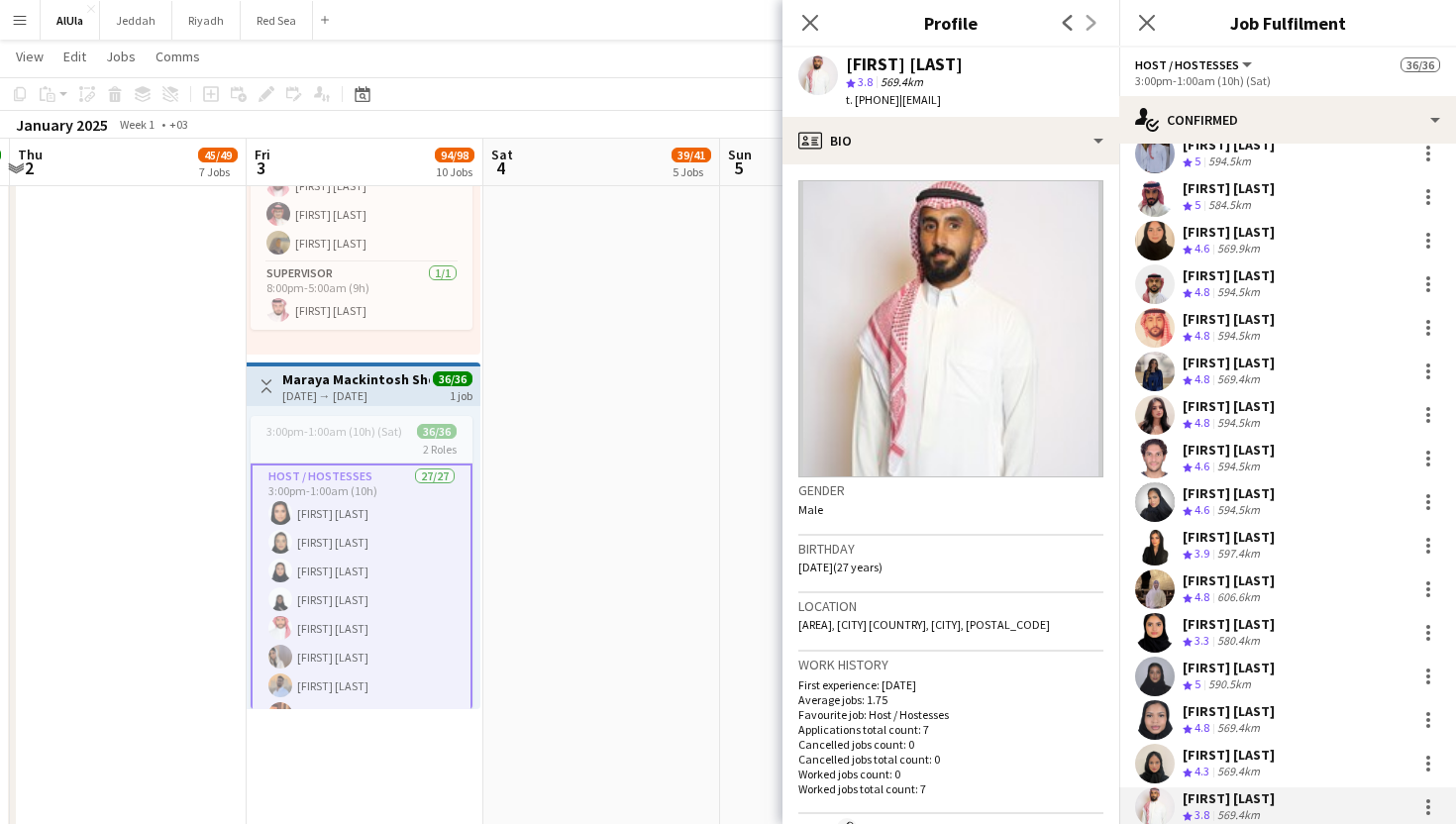 click on "[FIRST] [LAST]" at bounding box center [1228, 275] 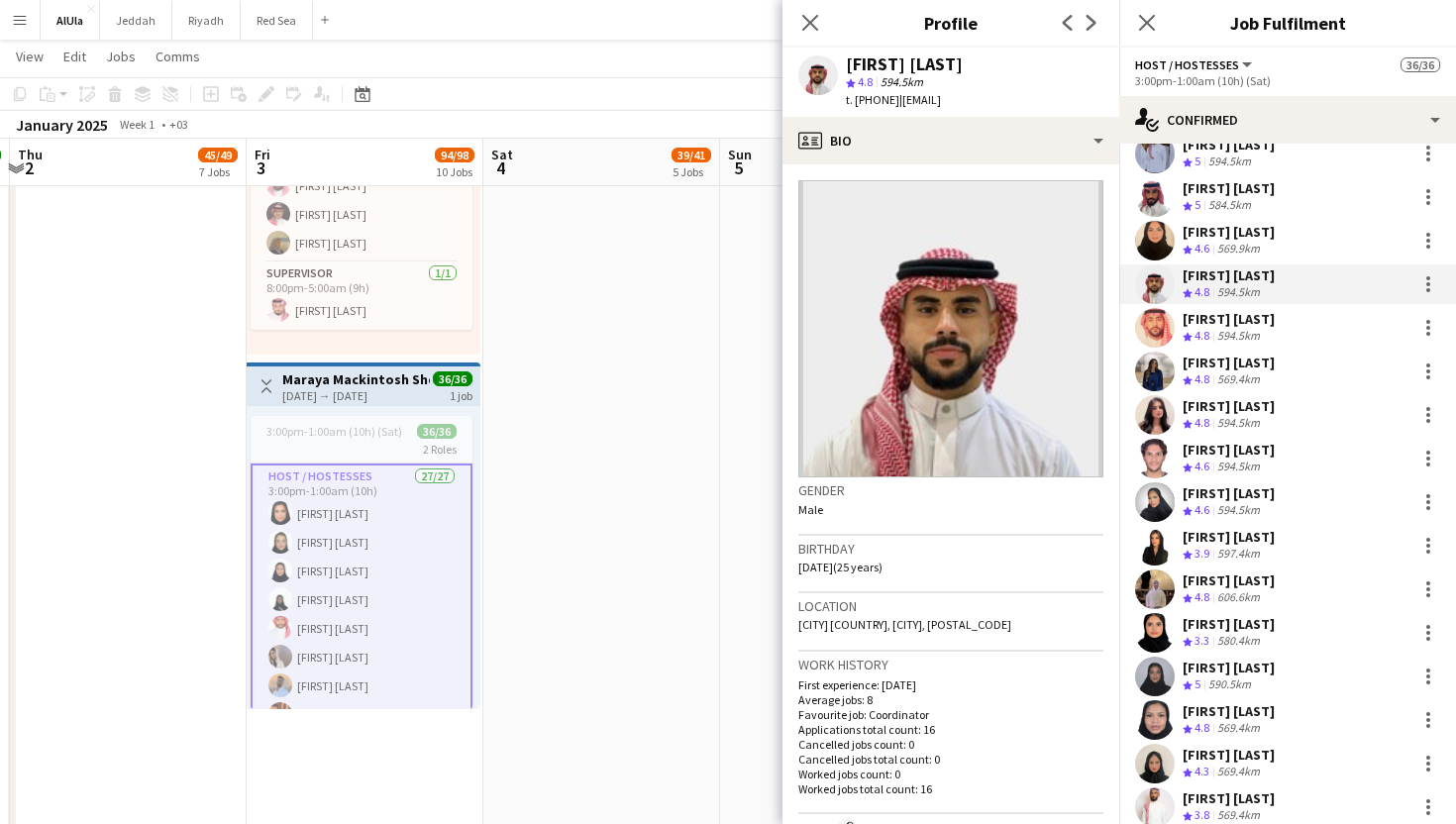 drag, startPoint x: 940, startPoint y: 100, endPoint x: 1065, endPoint y: 101, distance: 125.004 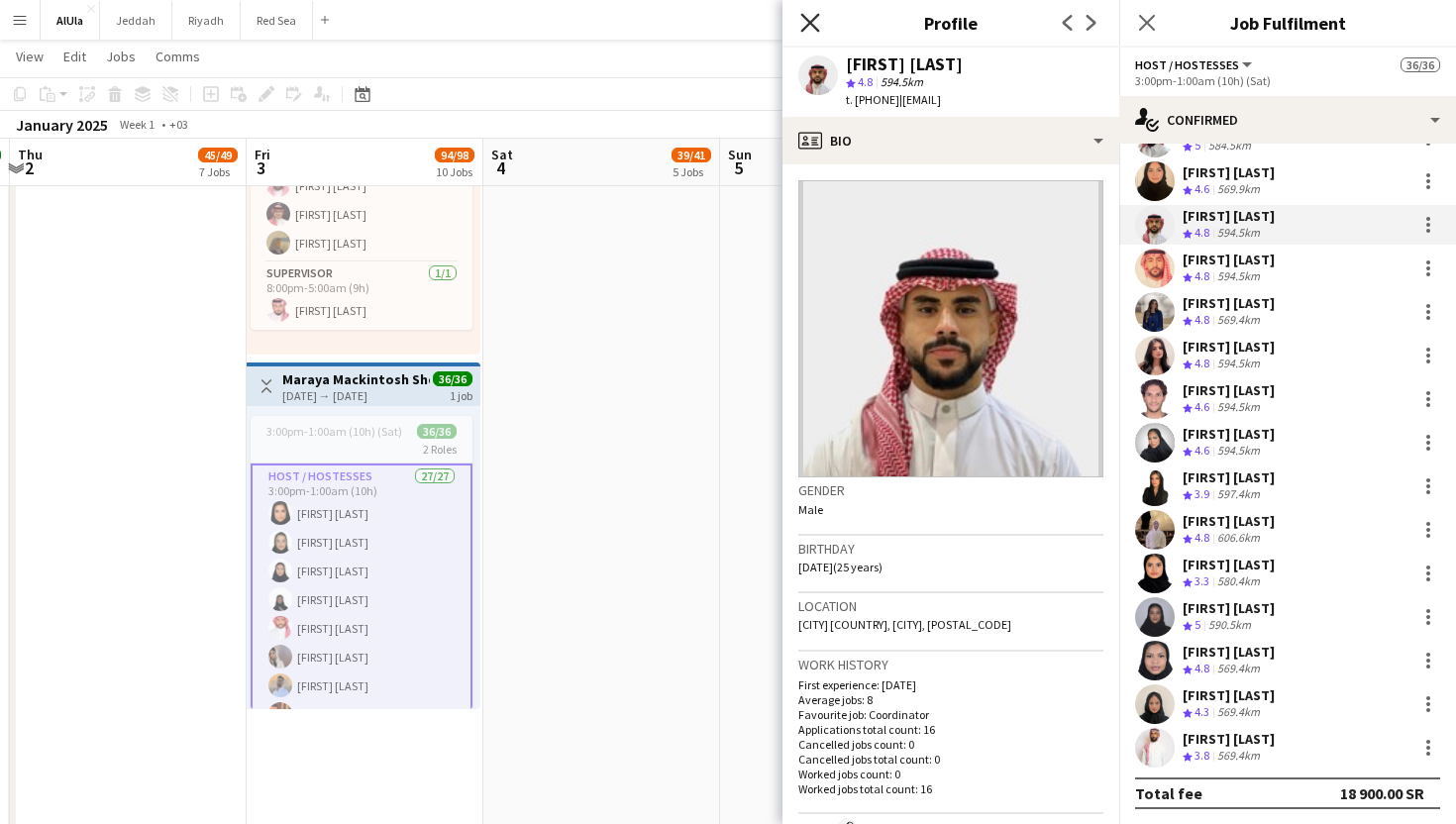 click on "Close pop-in" 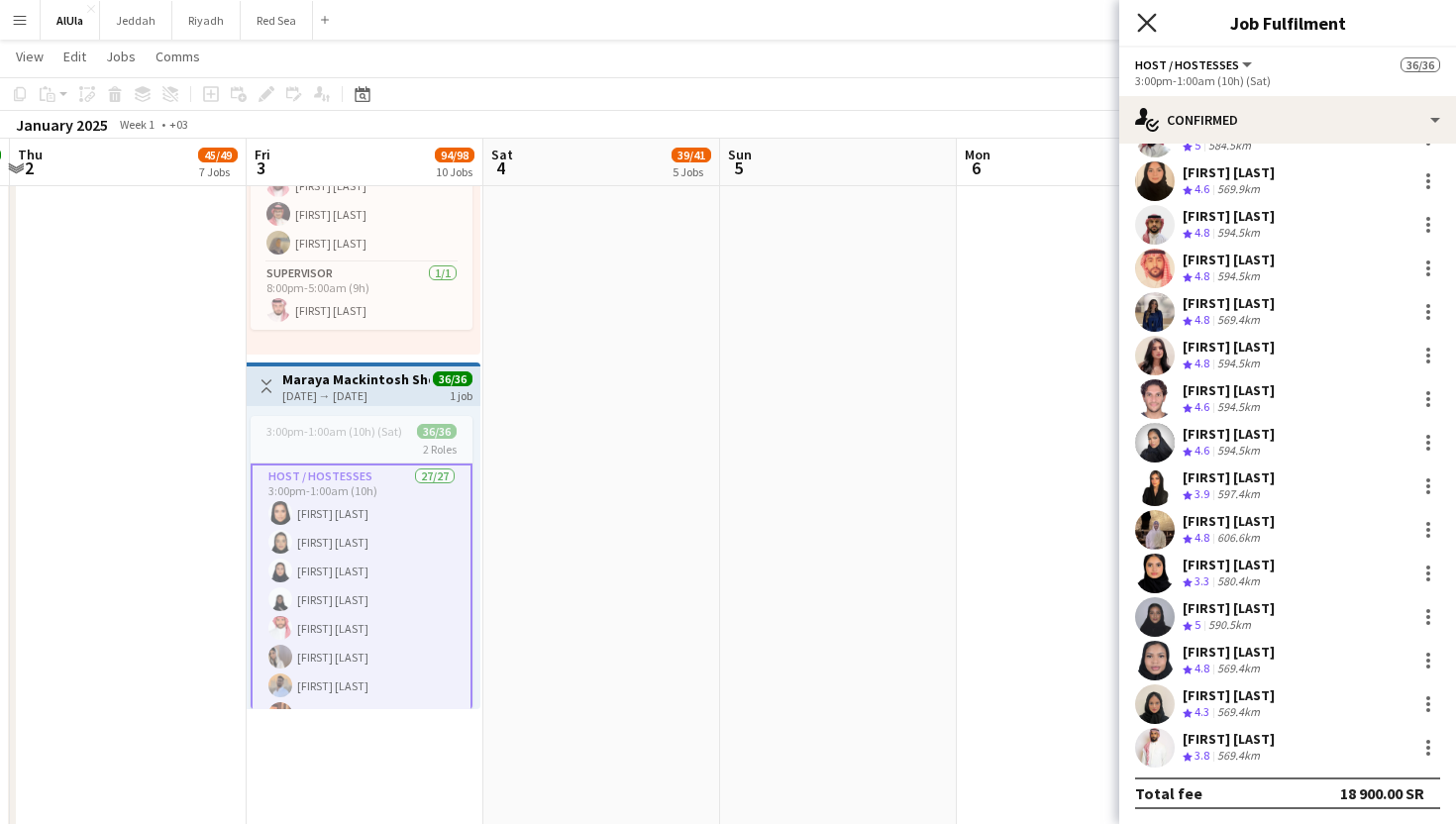 click on "Close pop-in" 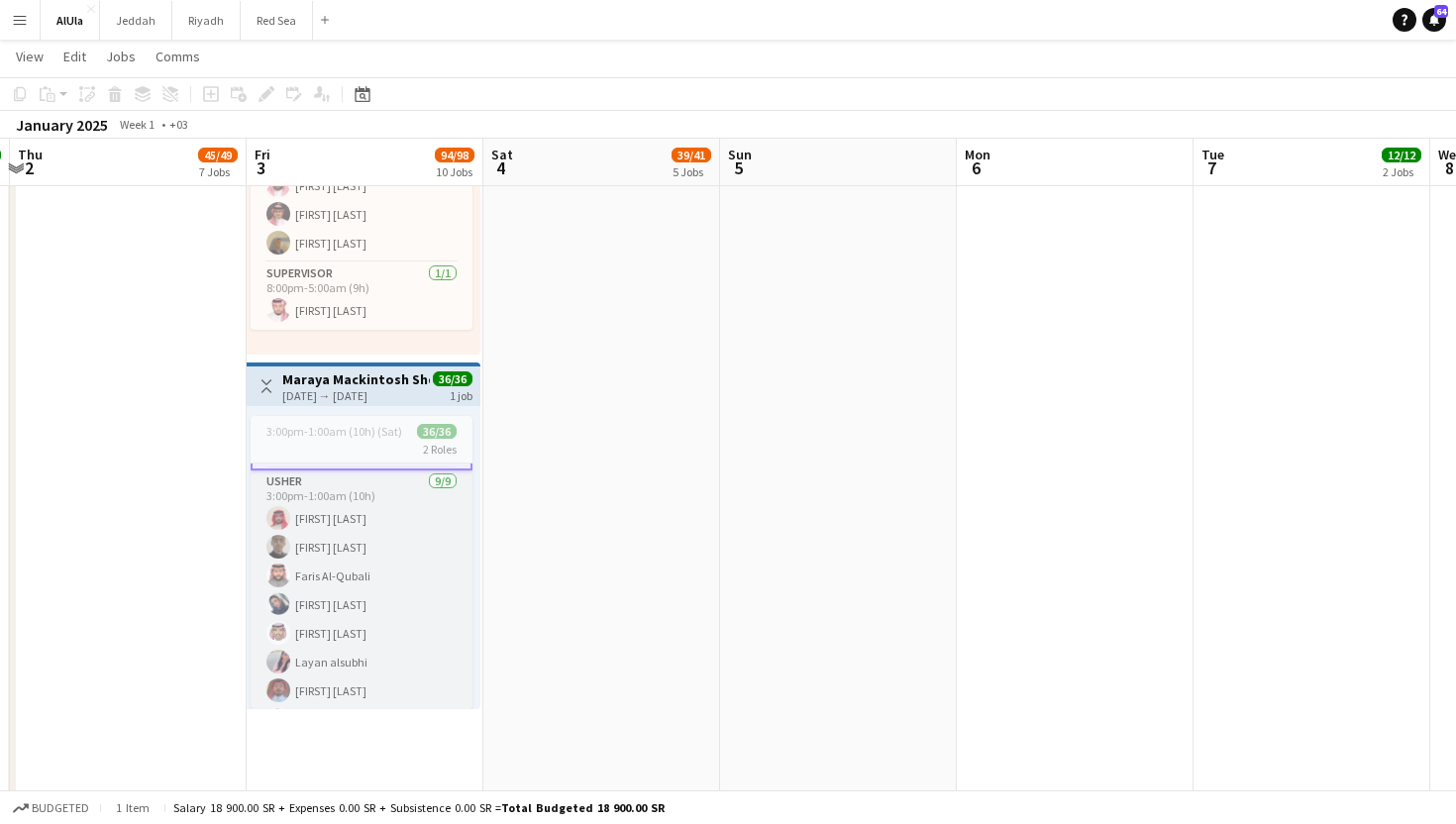 click on "Usher   9/9   [TIME]-[TIME] ([DURATION])
[FIRST] [LAST] [FIRST] [LAST] [FIRST] [LAST] [FIRST] [LAST] [FIRST] [LAST] [FIRST] [LAST] [FIRST] [LAST] [FIRST] [LAST]" at bounding box center (362, 619) 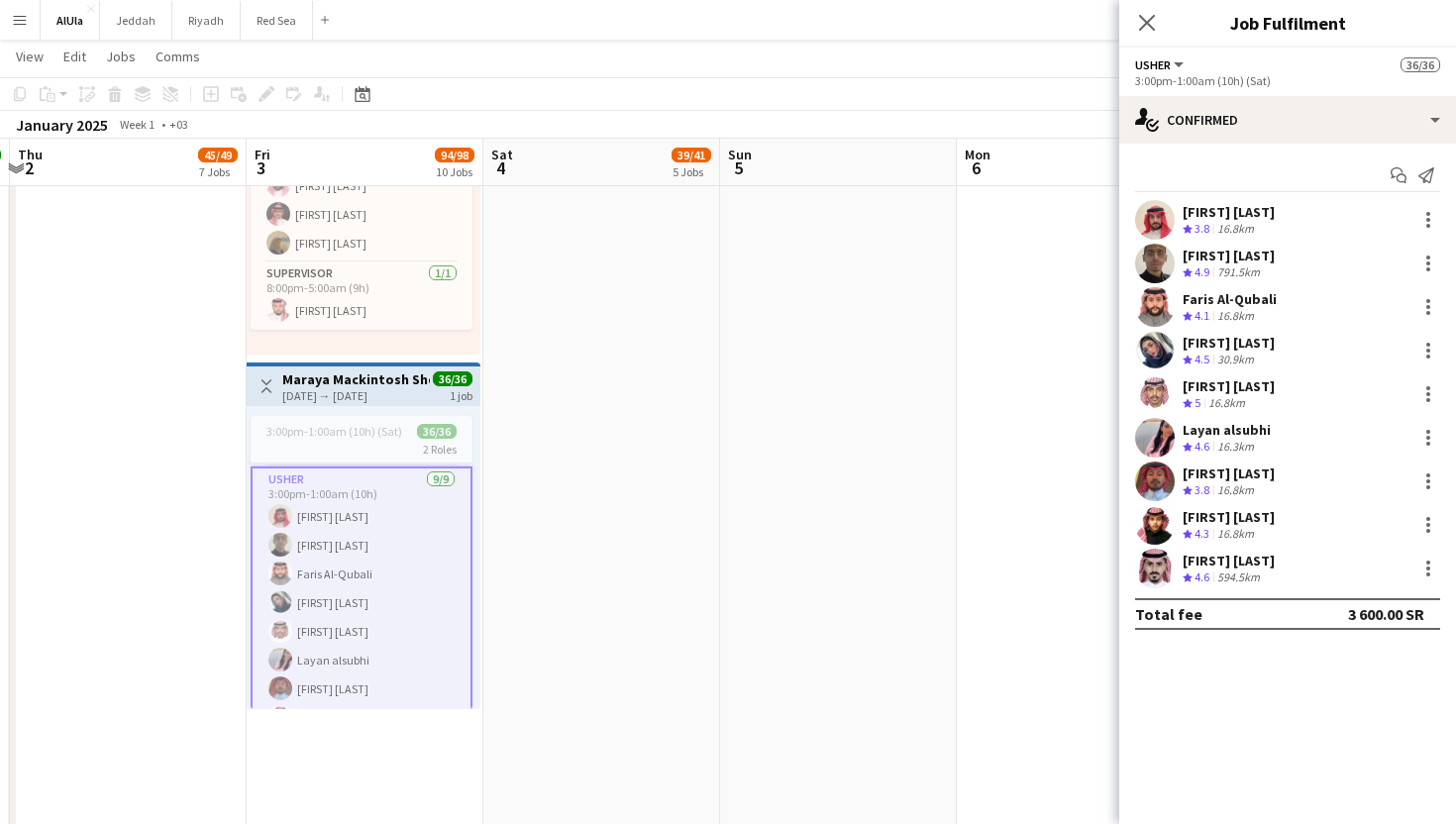 scroll, scrollTop: 809, scrollLeft: 0, axis: vertical 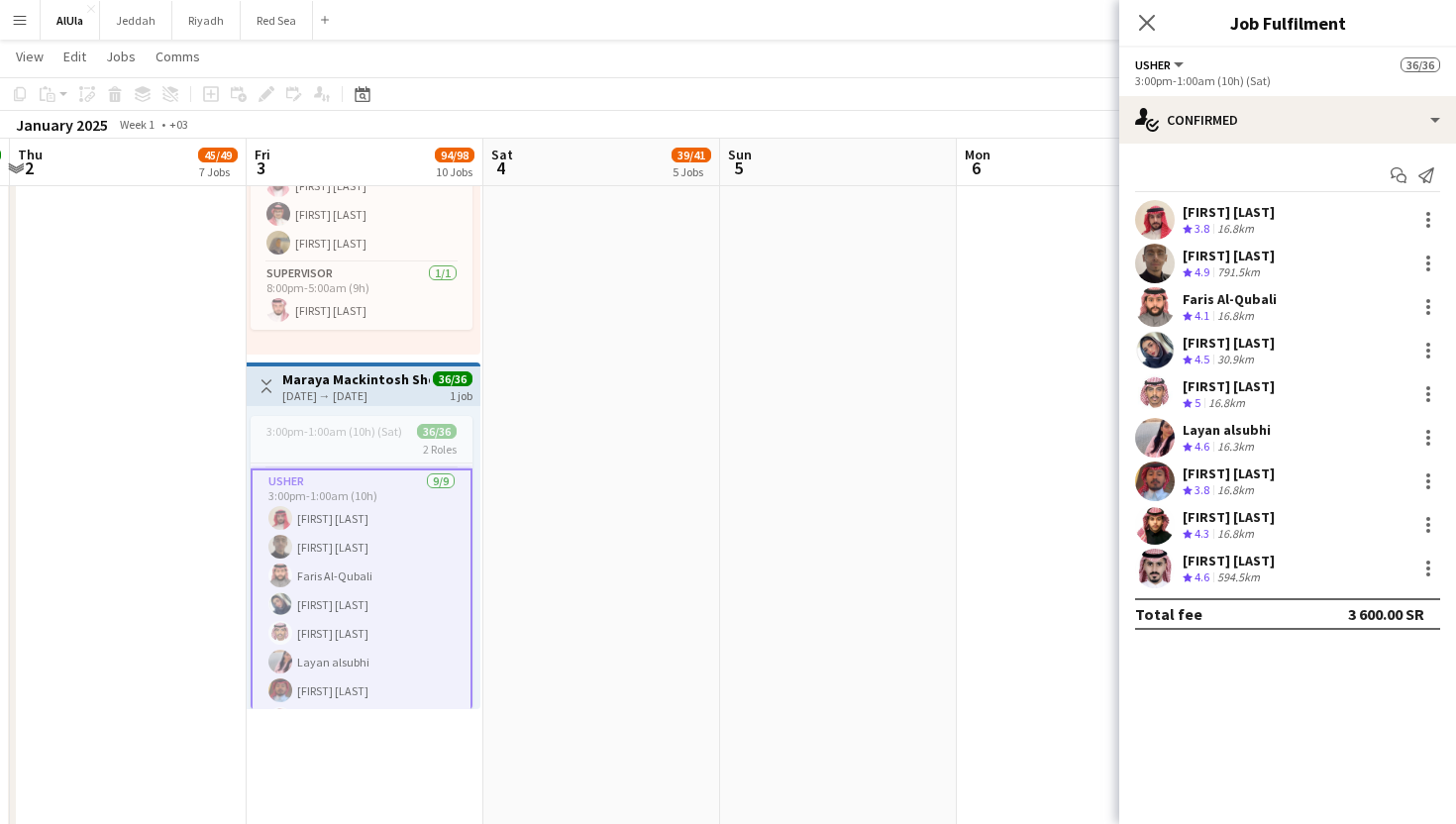 click on "[FIRST] [LAST]" at bounding box center (1228, 343) 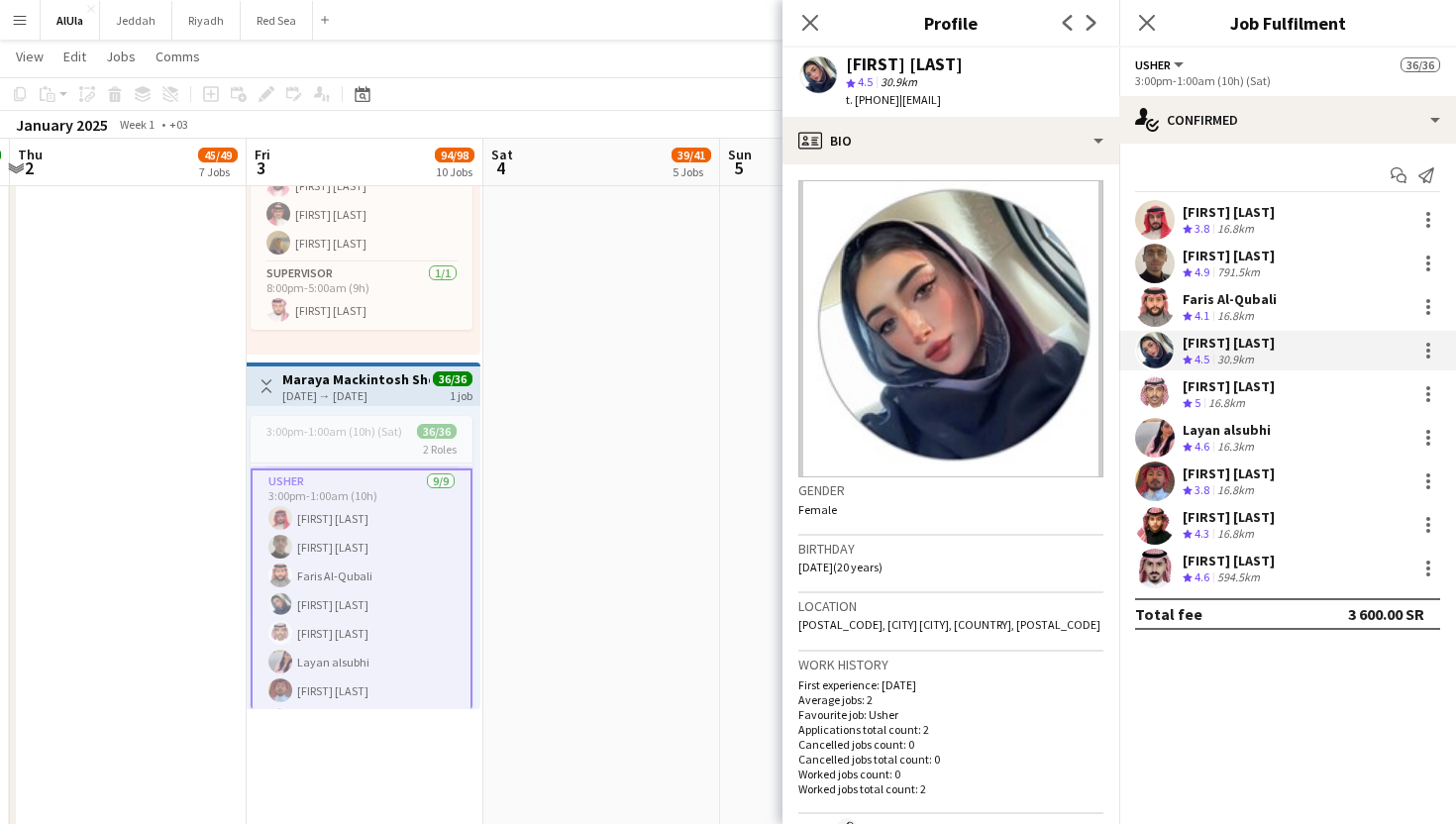 drag, startPoint x: 938, startPoint y: 103, endPoint x: 1078, endPoint y: 113, distance: 140.35669 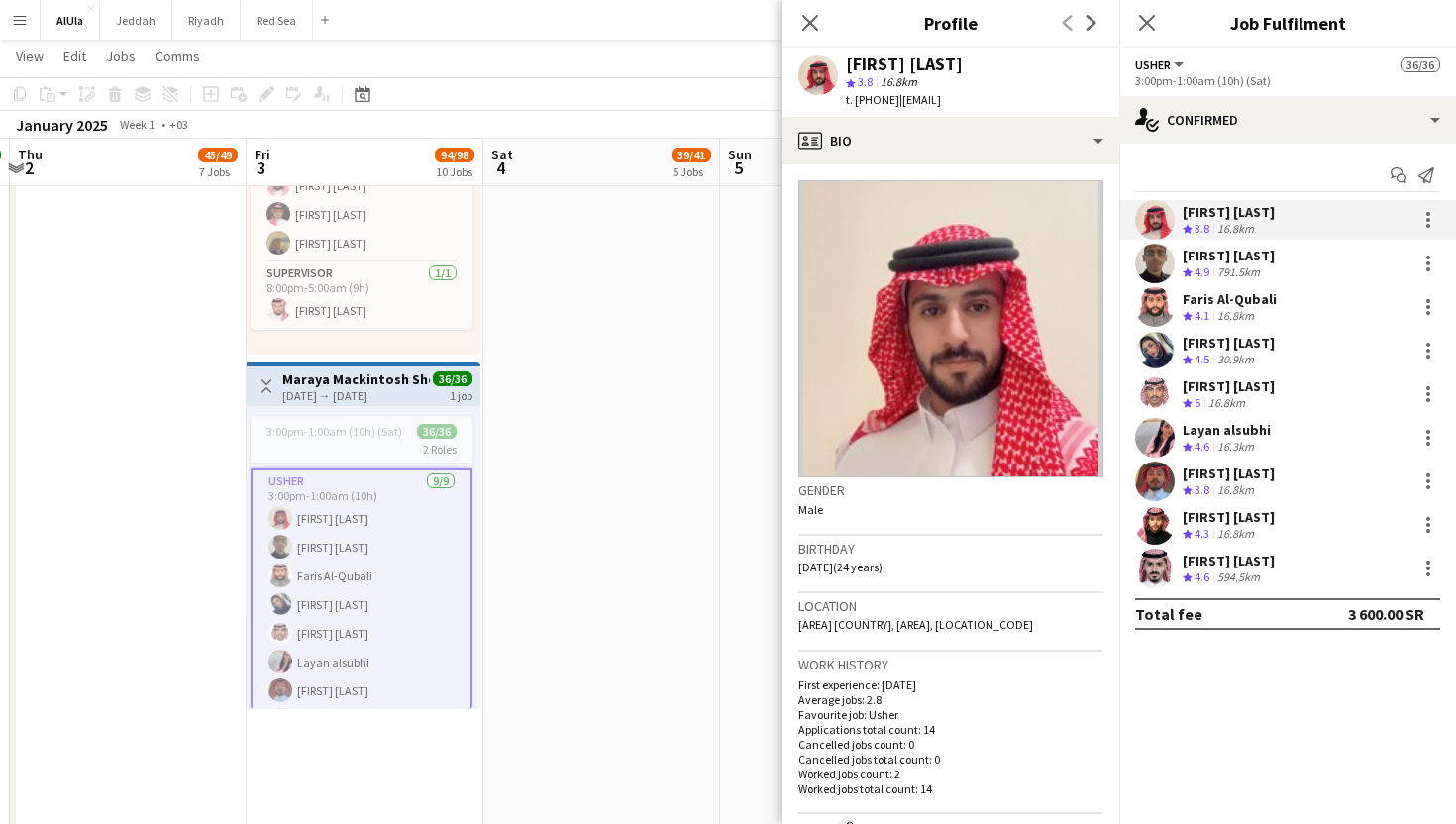 drag, startPoint x: 942, startPoint y: 101, endPoint x: 1073, endPoint y: 106, distance: 131.09539 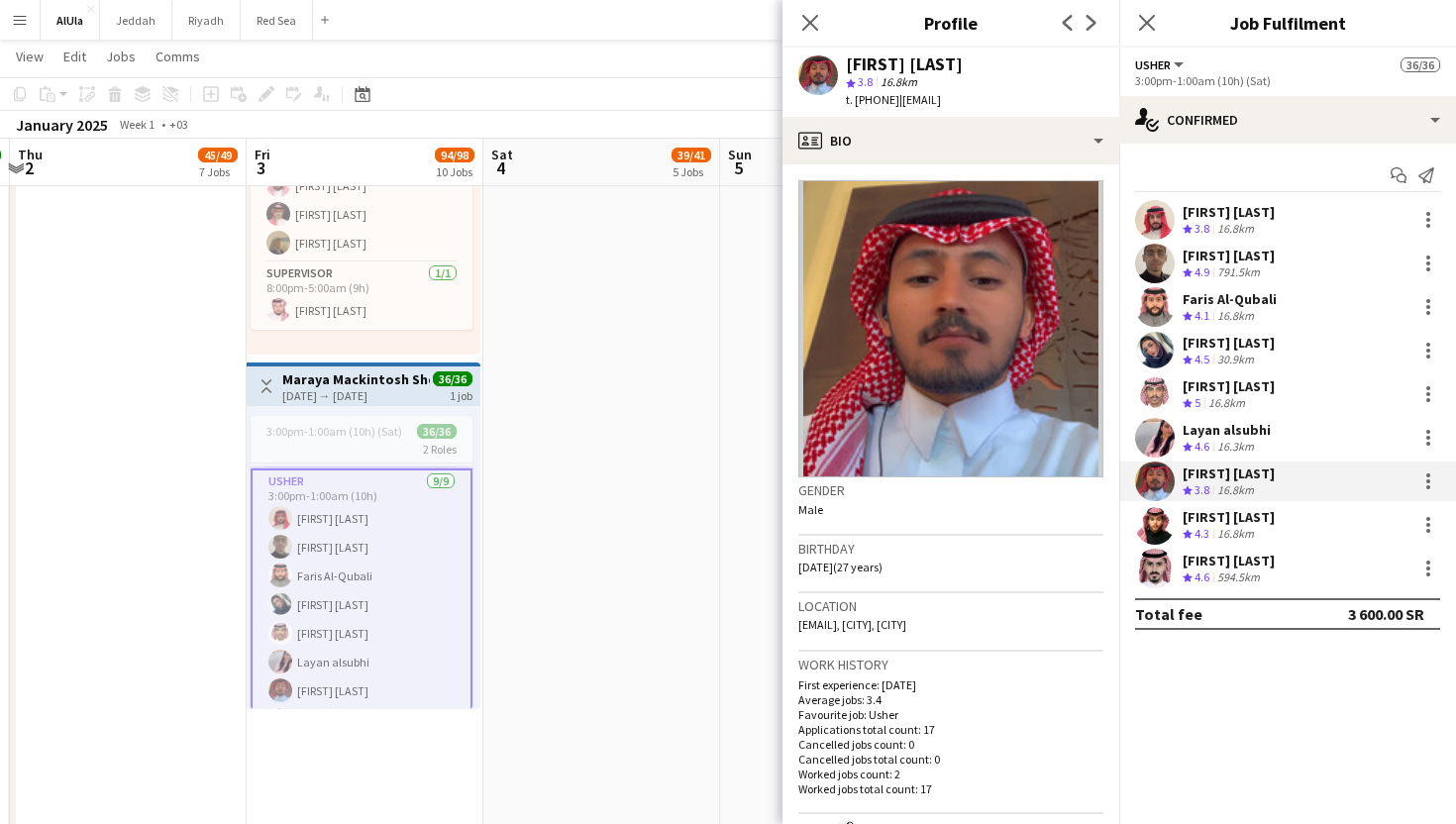 drag, startPoint x: 939, startPoint y: 102, endPoint x: 1062, endPoint y: 100, distance: 123.01626 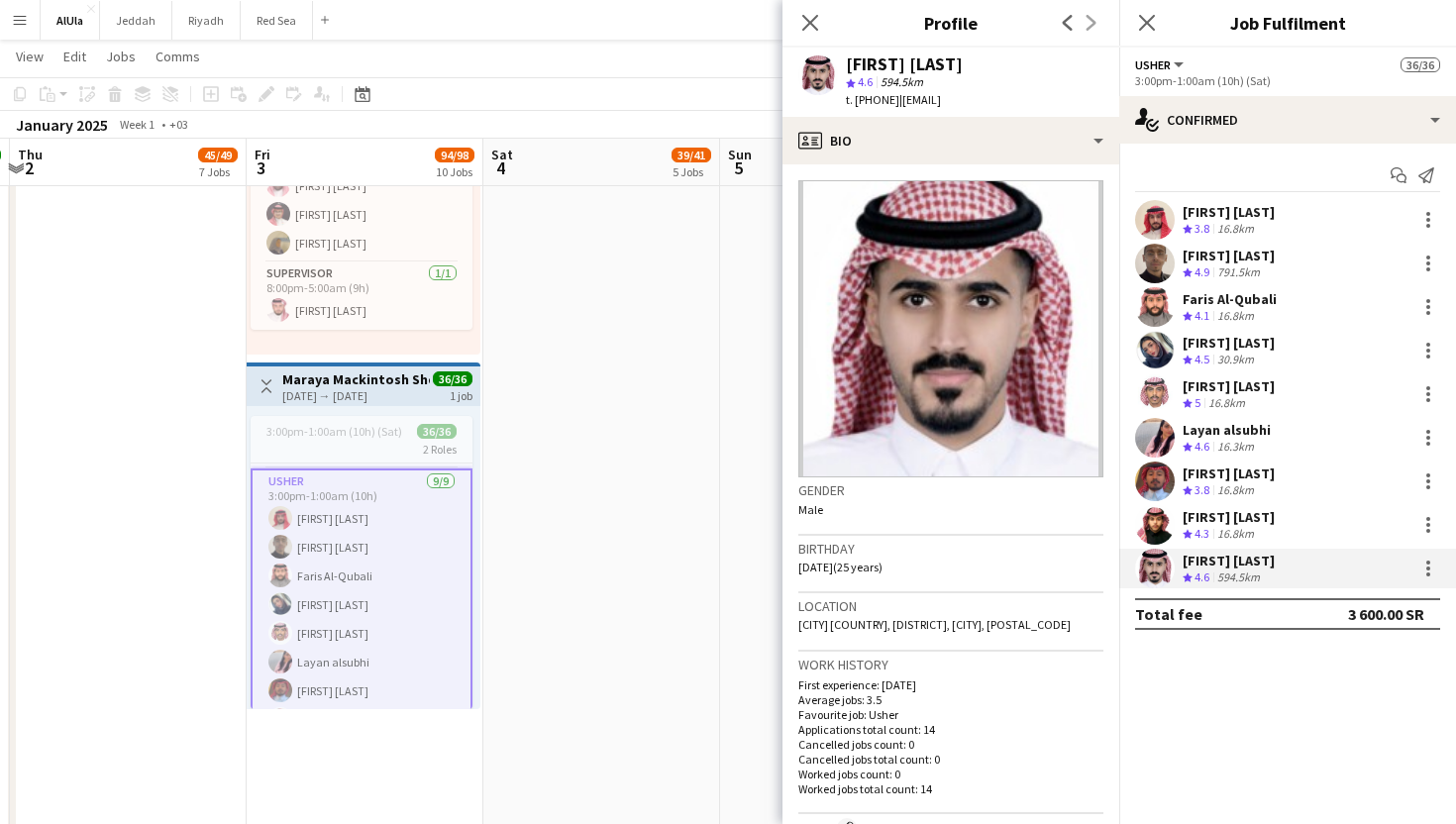 drag, startPoint x: 941, startPoint y: 95, endPoint x: 1086, endPoint y: 102, distance: 145.16887 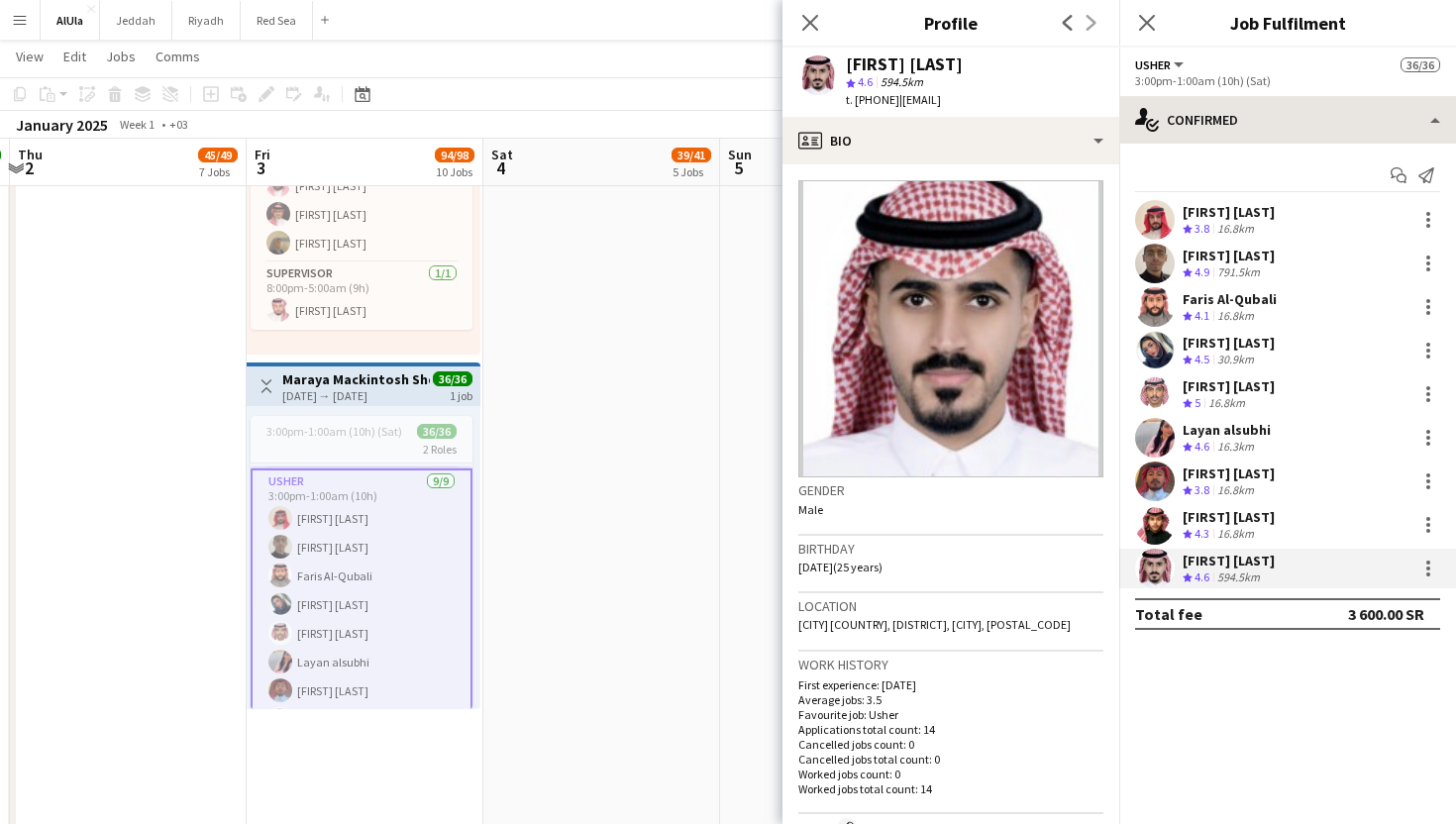 copy on "[EMAIL]" 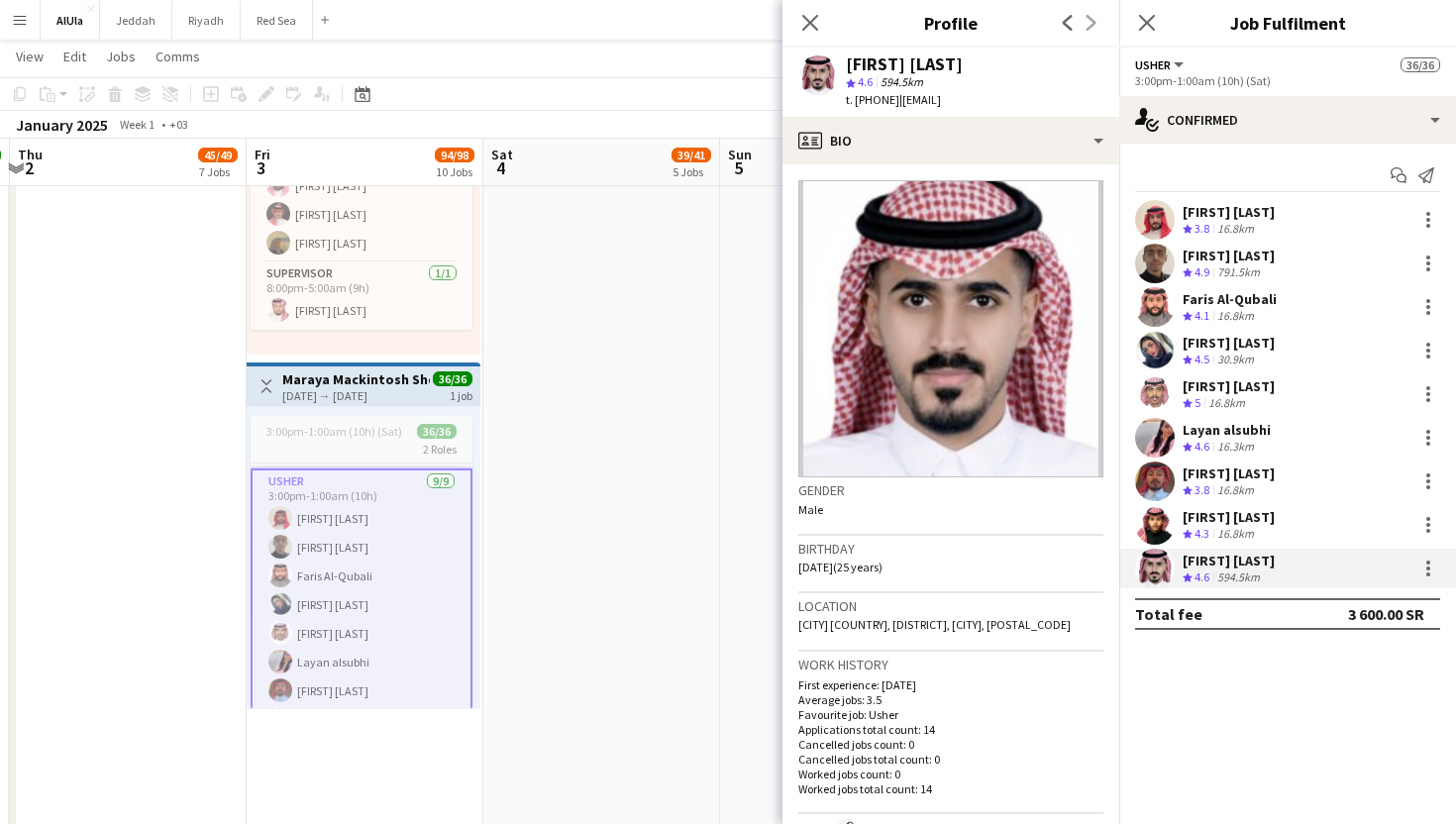 click on "[FIRST] [LAST]" at bounding box center (1228, 386) 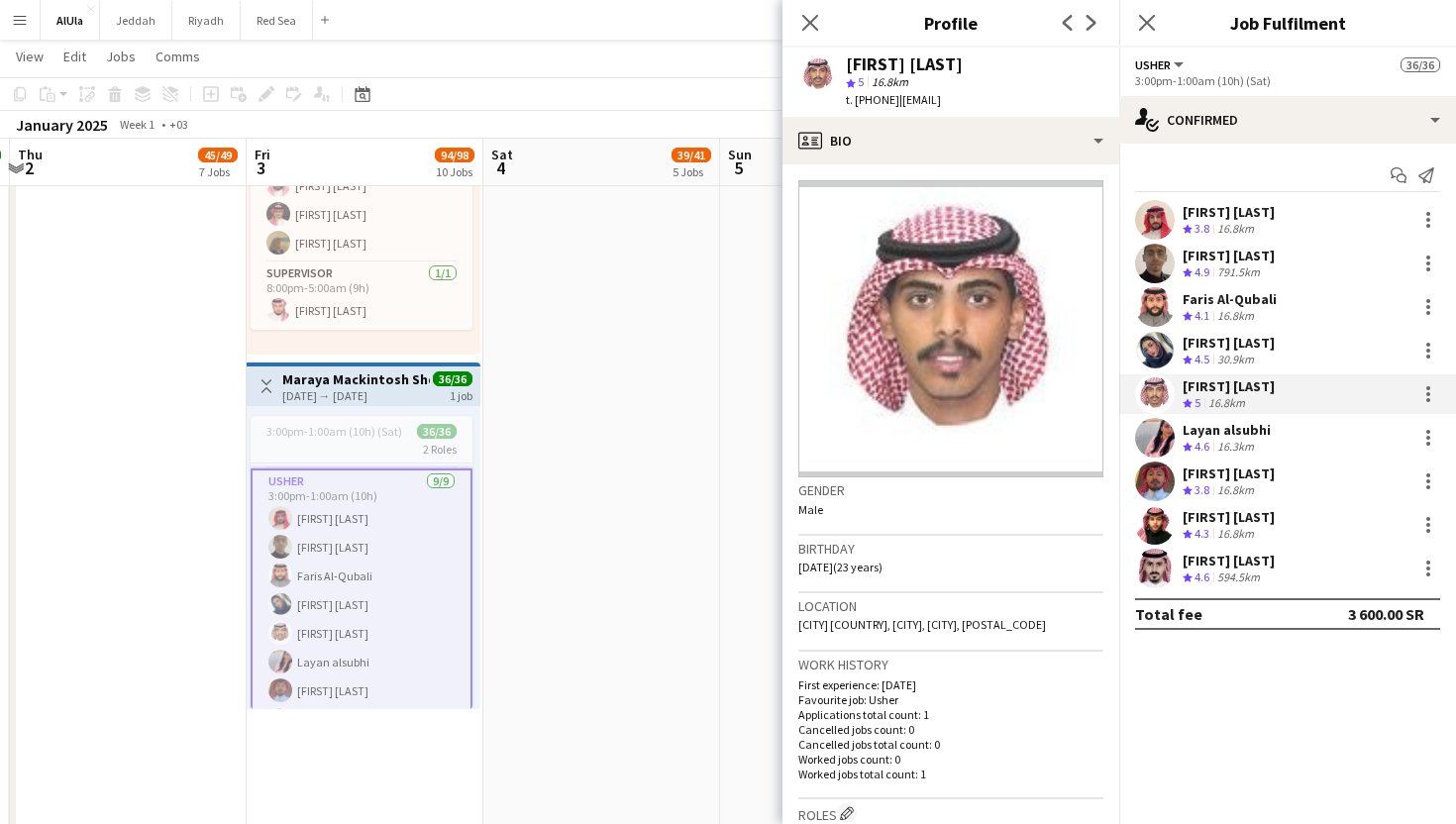 drag, startPoint x: 940, startPoint y: 97, endPoint x: 1070, endPoint y: 100, distance: 130.03461 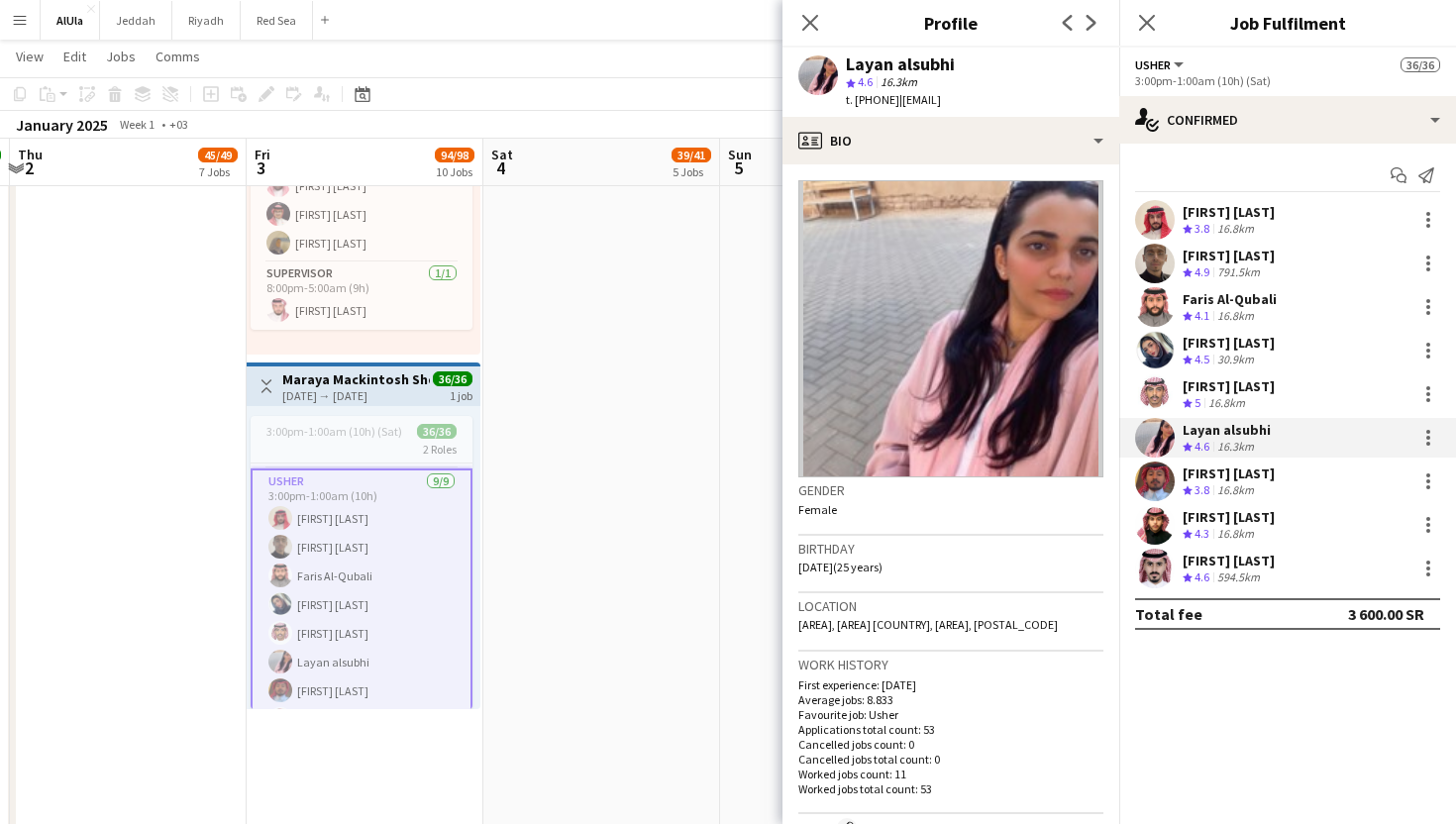 drag, startPoint x: 939, startPoint y: 99, endPoint x: 1091, endPoint y: 93, distance: 152.1184 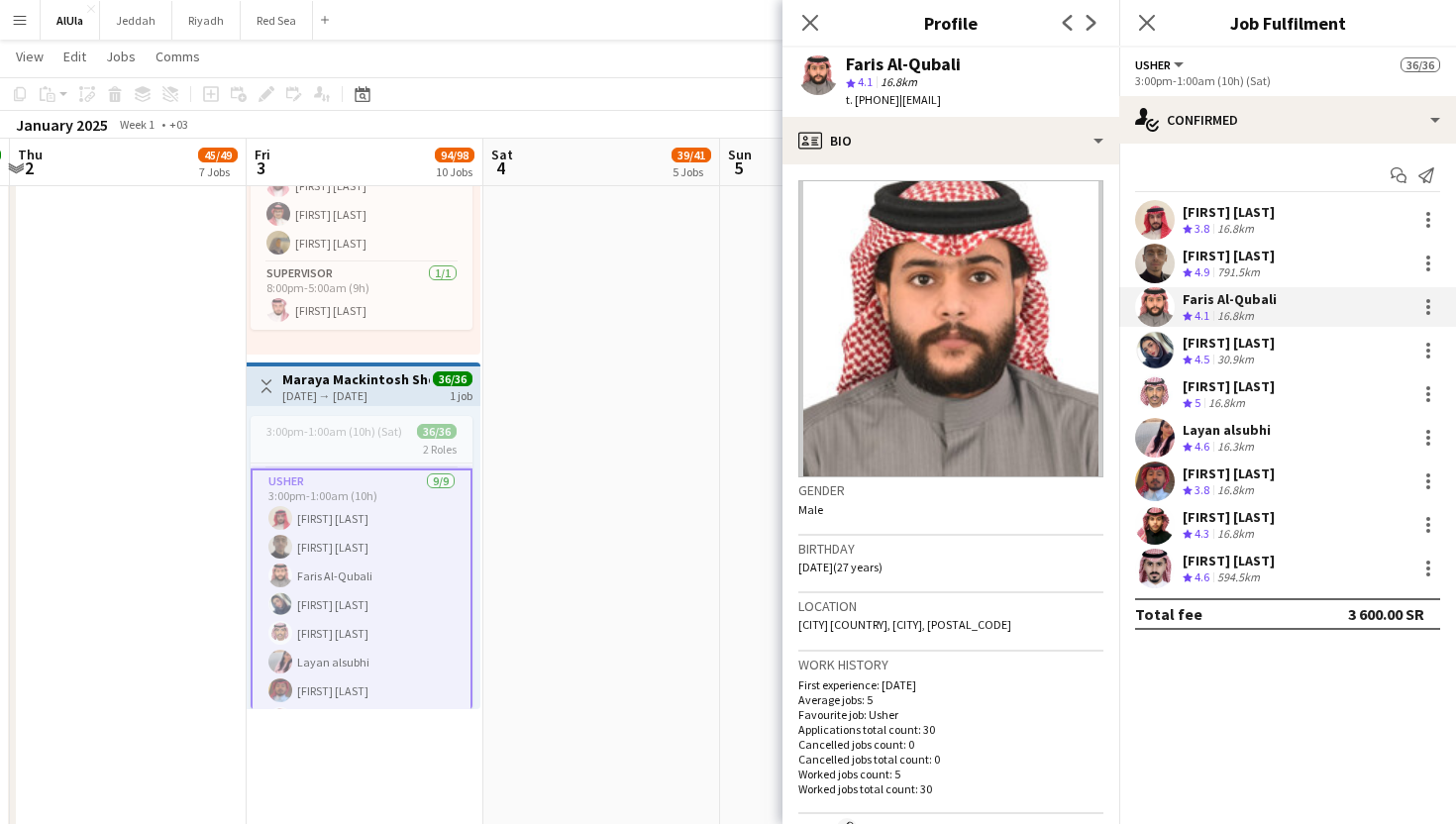 drag, startPoint x: 940, startPoint y: 95, endPoint x: 1089, endPoint y: 94, distance: 149.00336 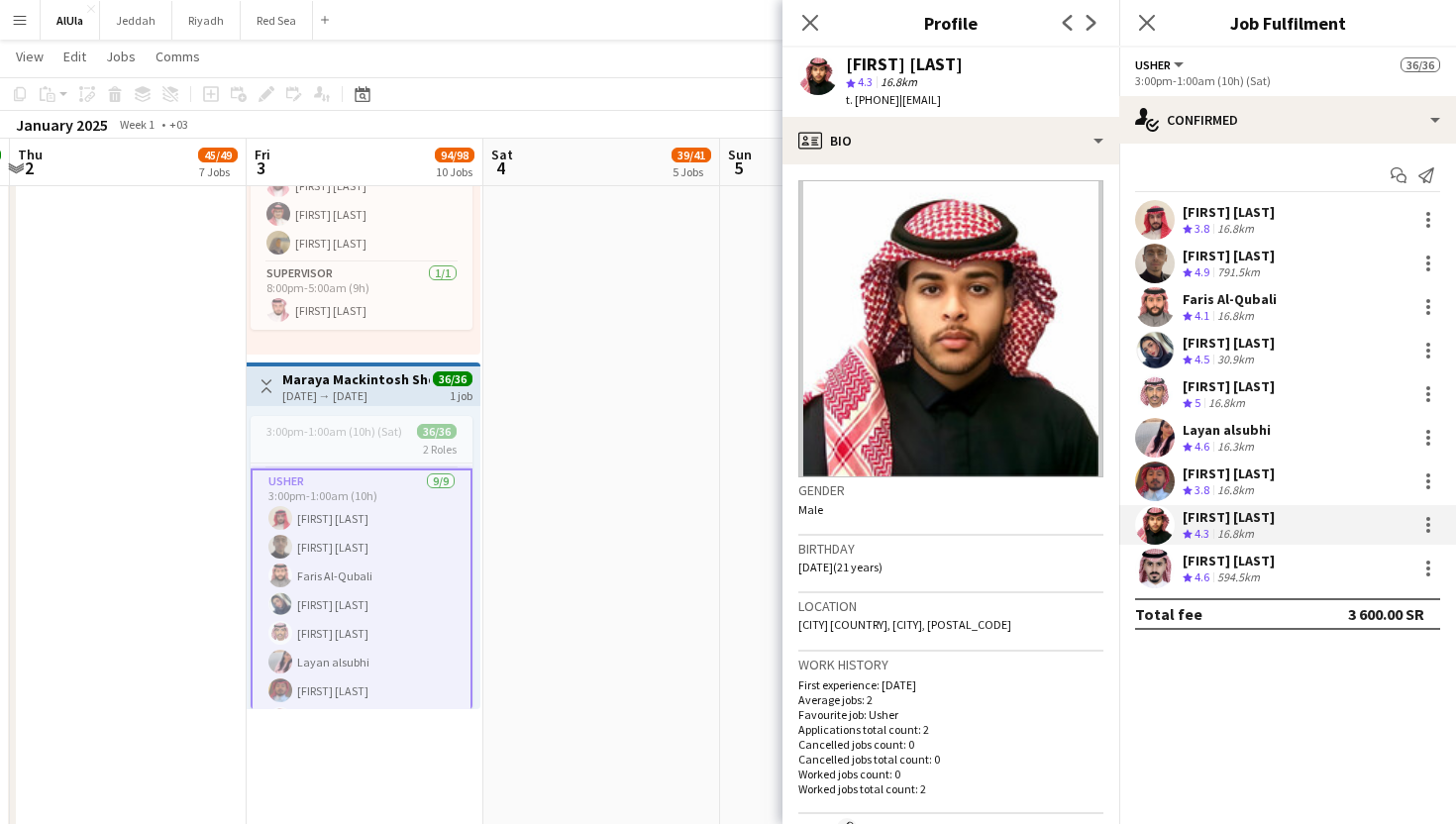 drag, startPoint x: 939, startPoint y: 95, endPoint x: 1072, endPoint y: 96, distance: 133.00376 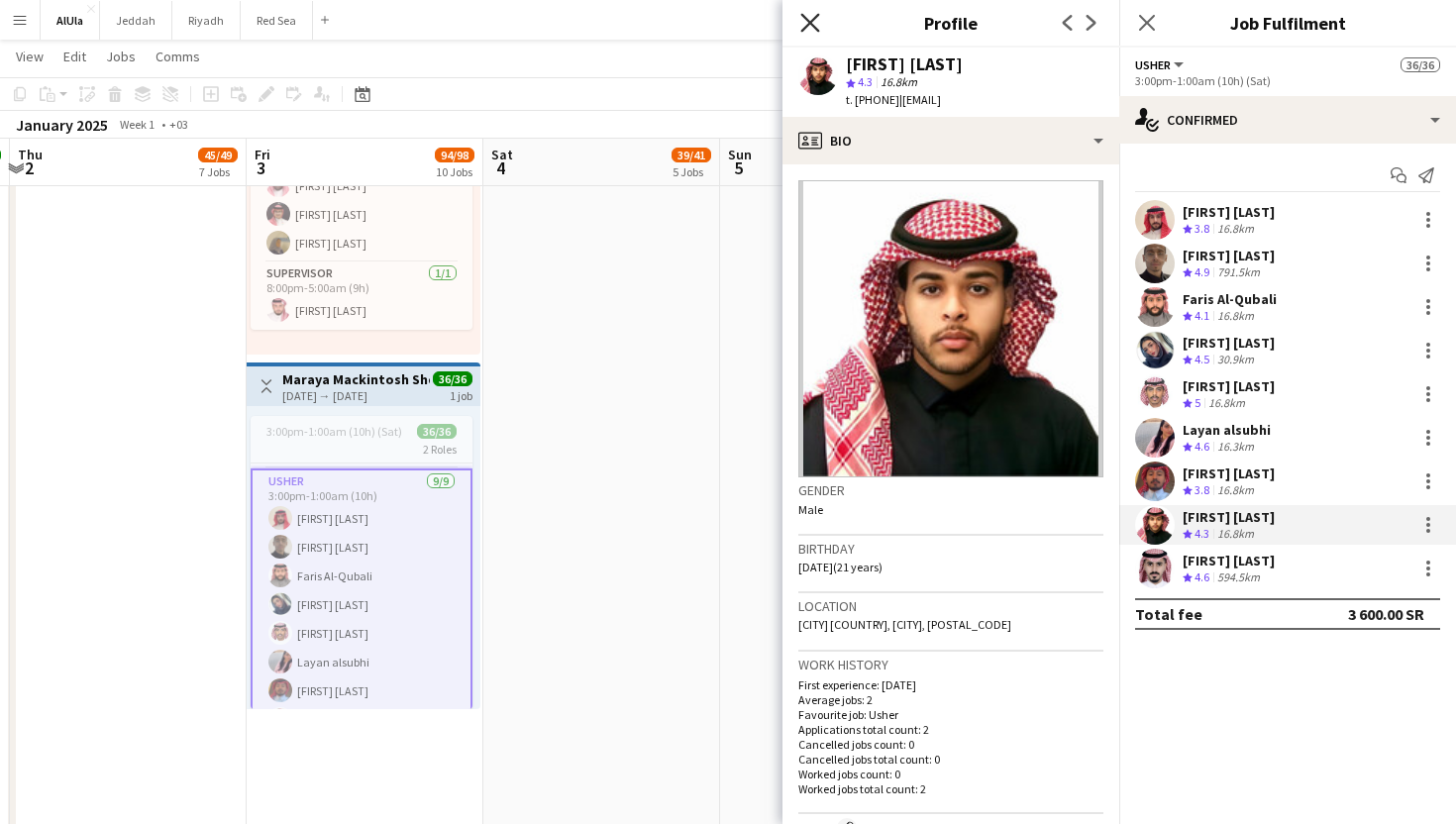 click on "Close pop-in" 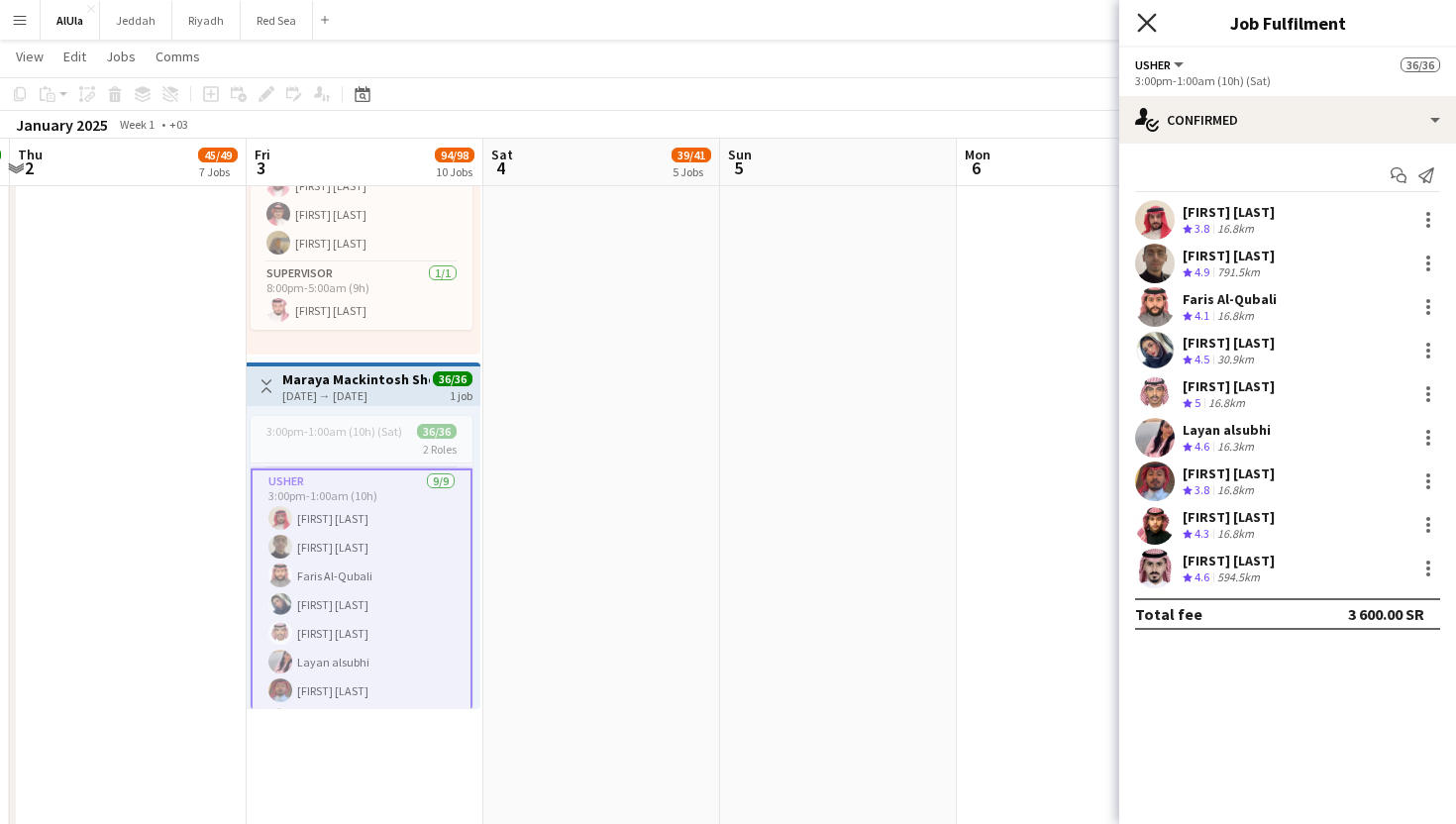 click on "Close pop-in" 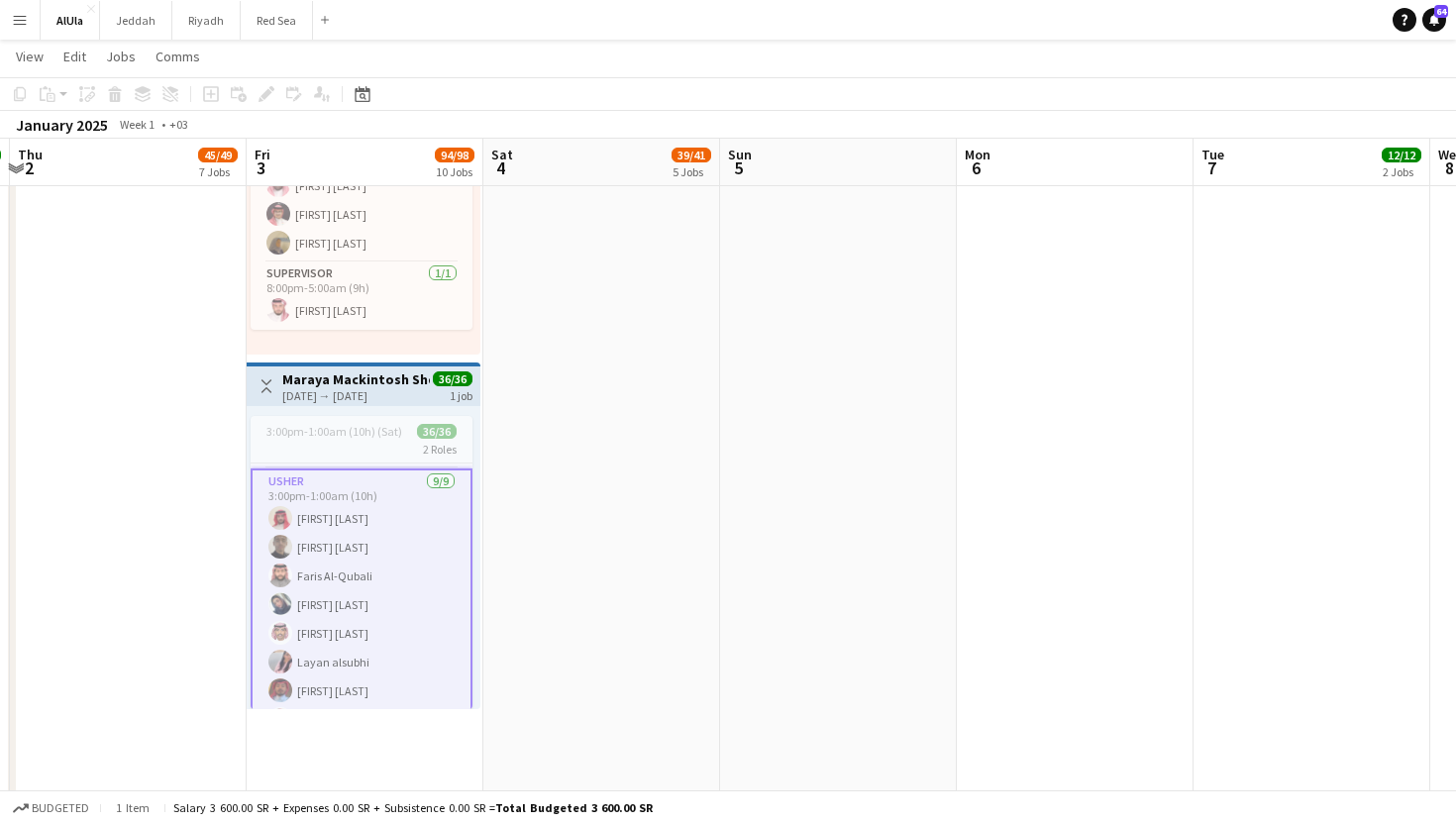 click on "Menu" at bounding box center [20, 20] 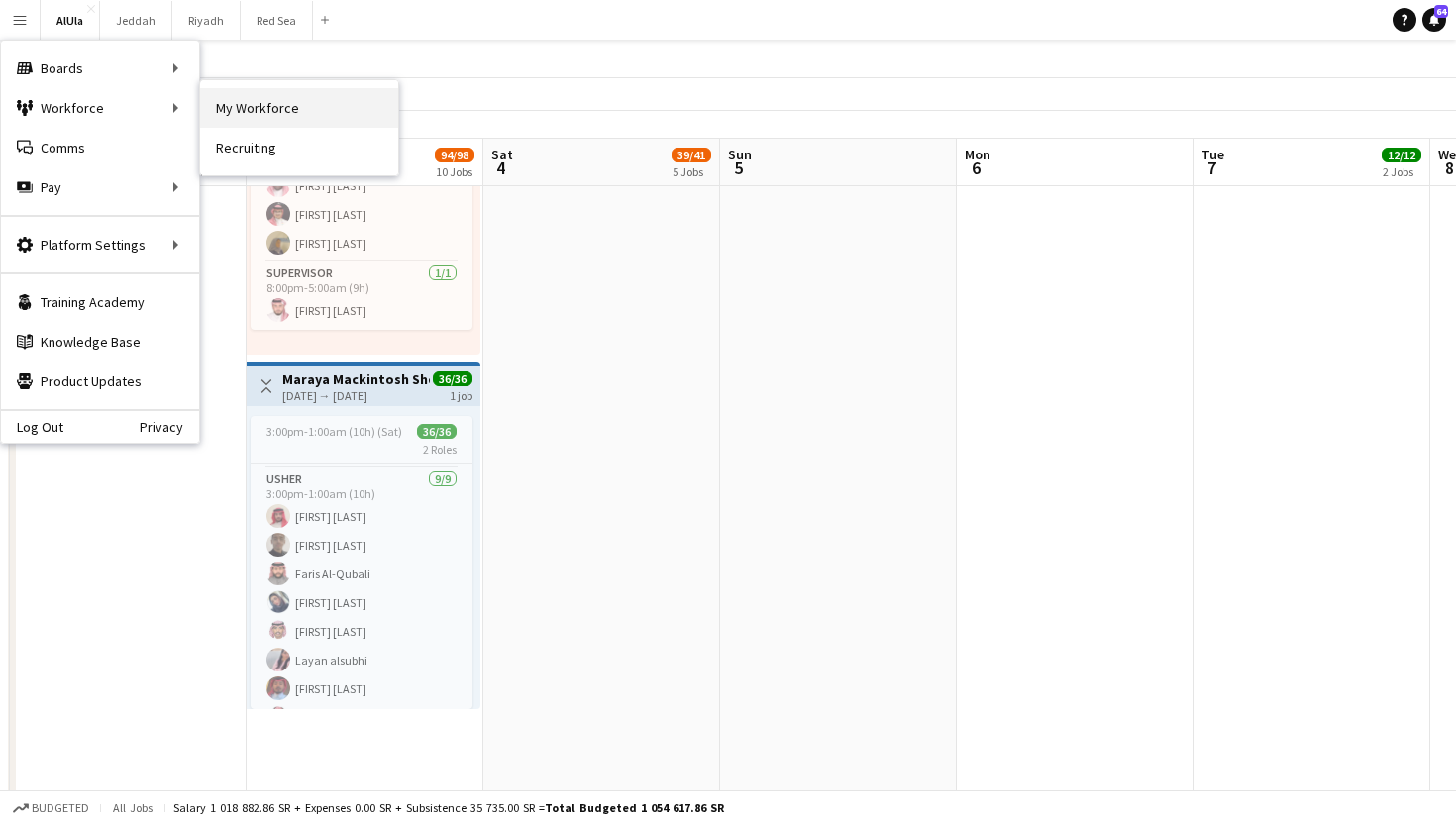 click on "My Workforce" at bounding box center [299, 108] 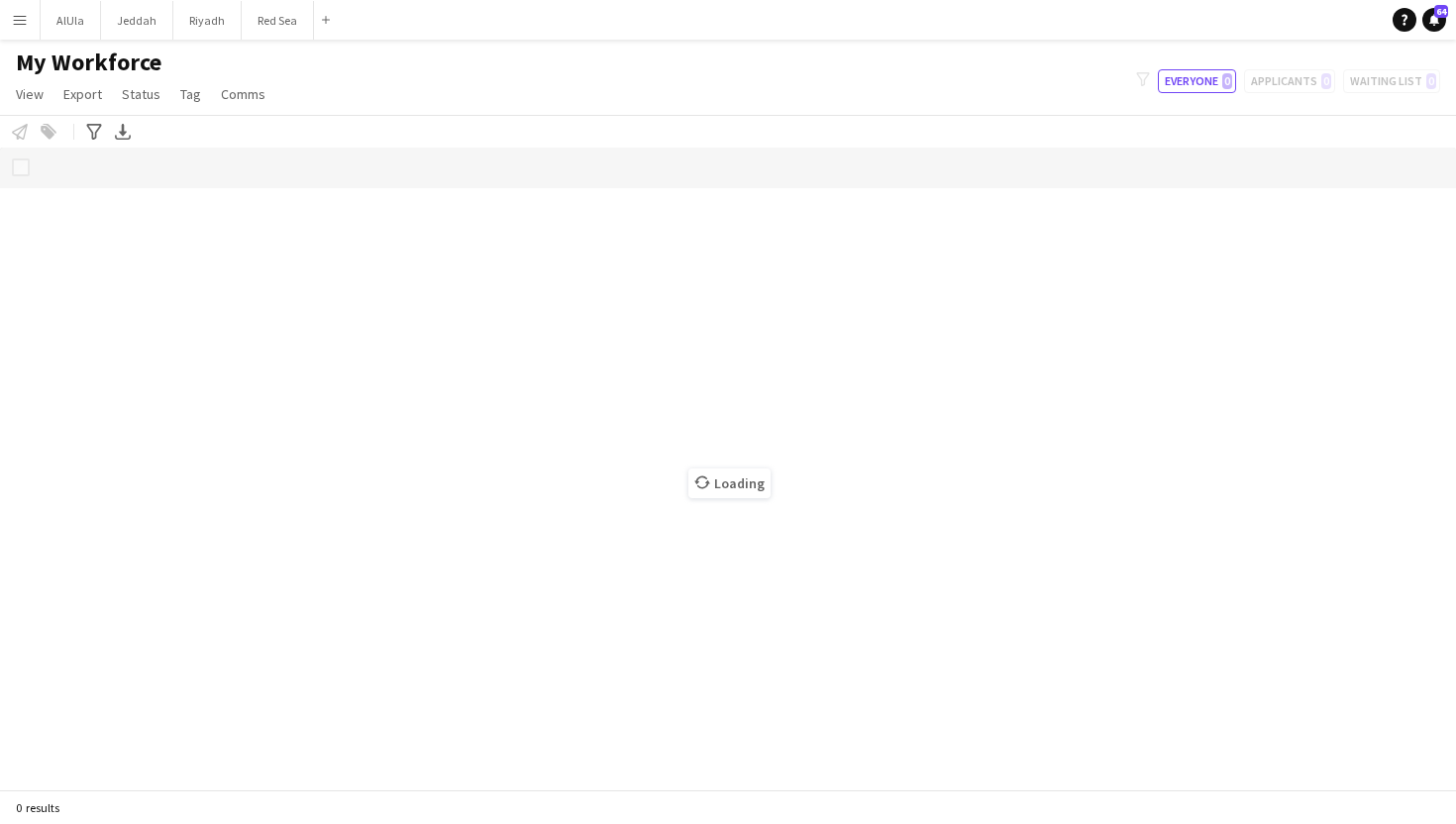 scroll, scrollTop: 0, scrollLeft: 0, axis: both 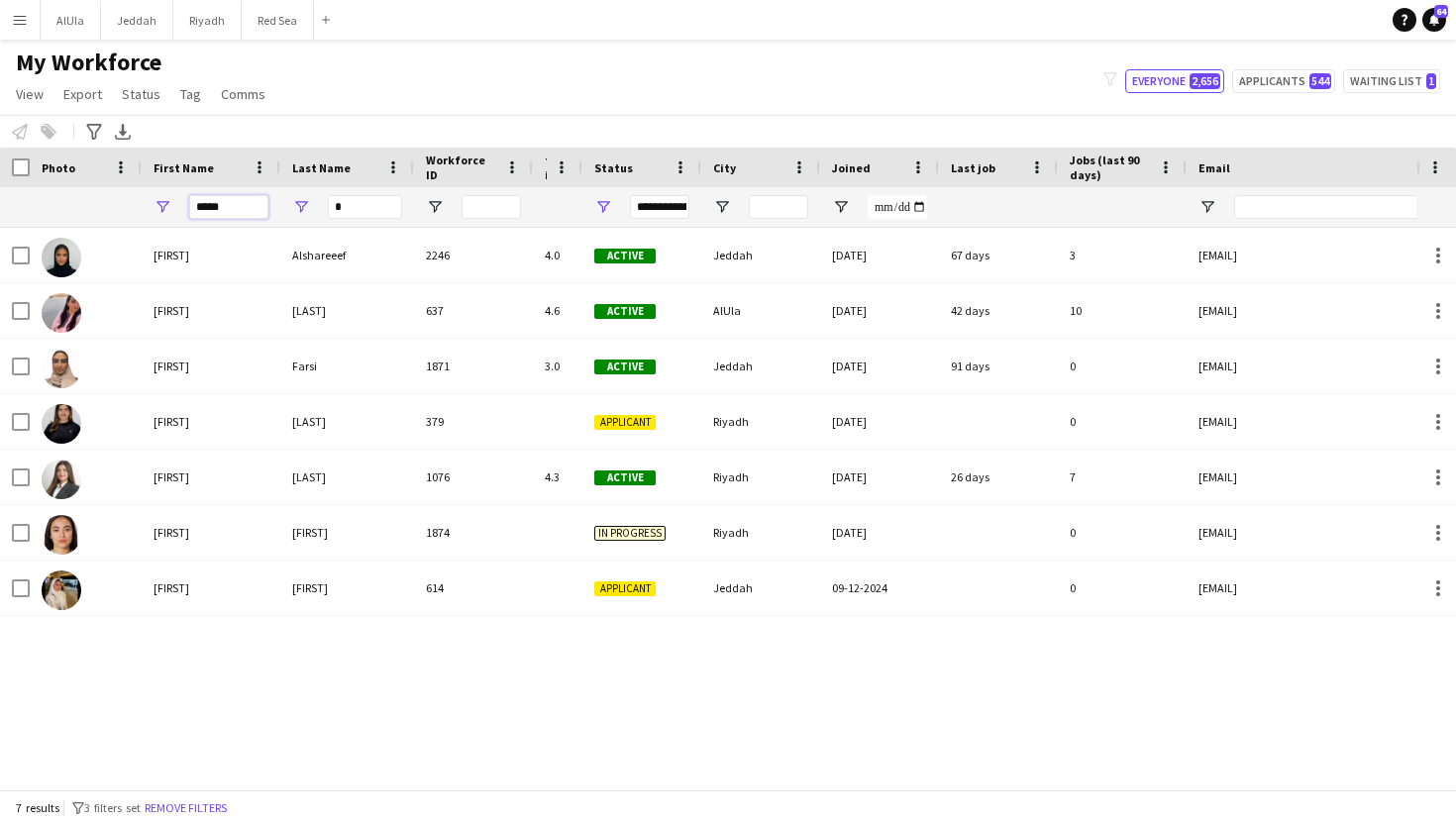 click on "*****" at bounding box center [229, 207] 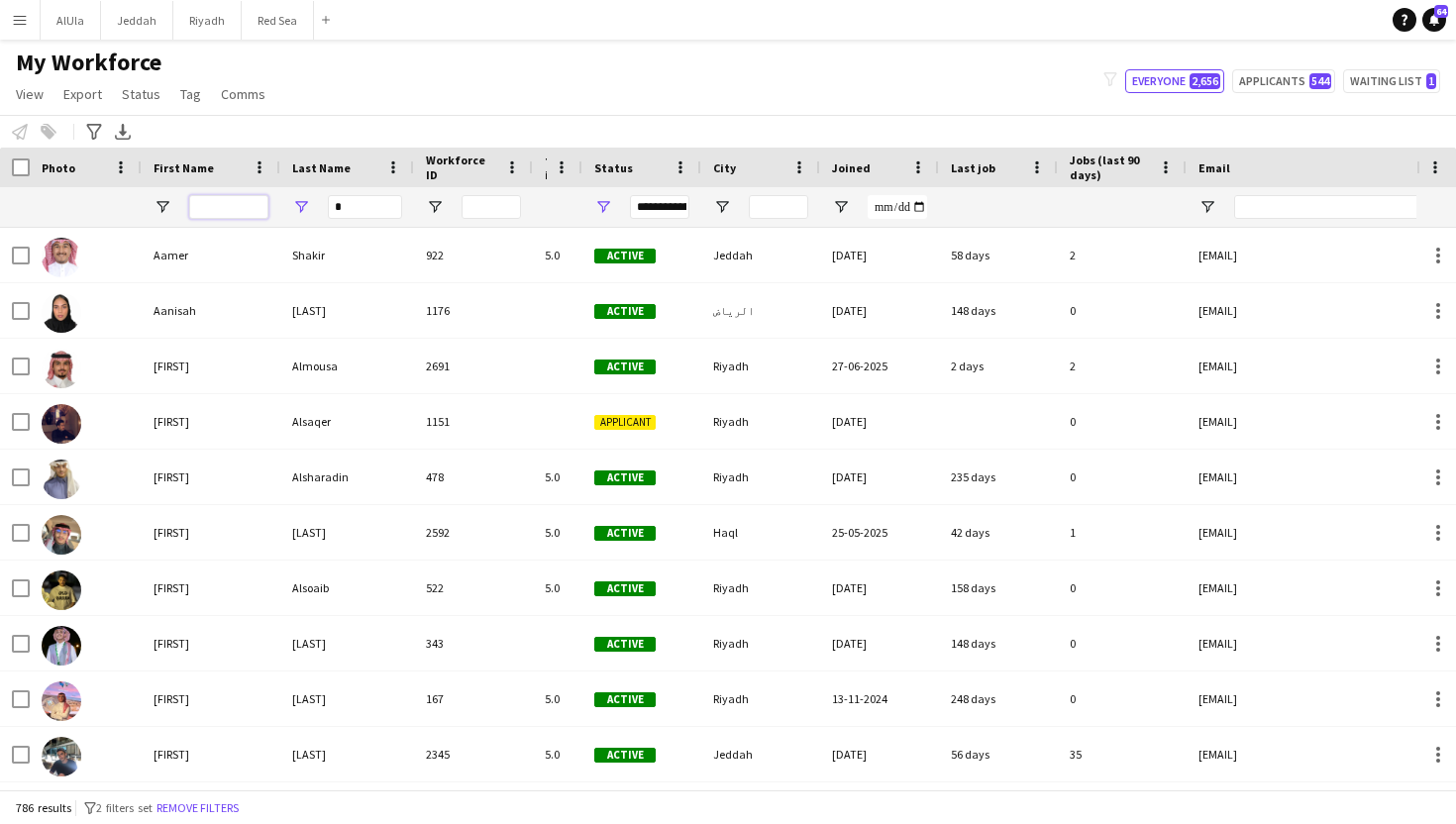 type 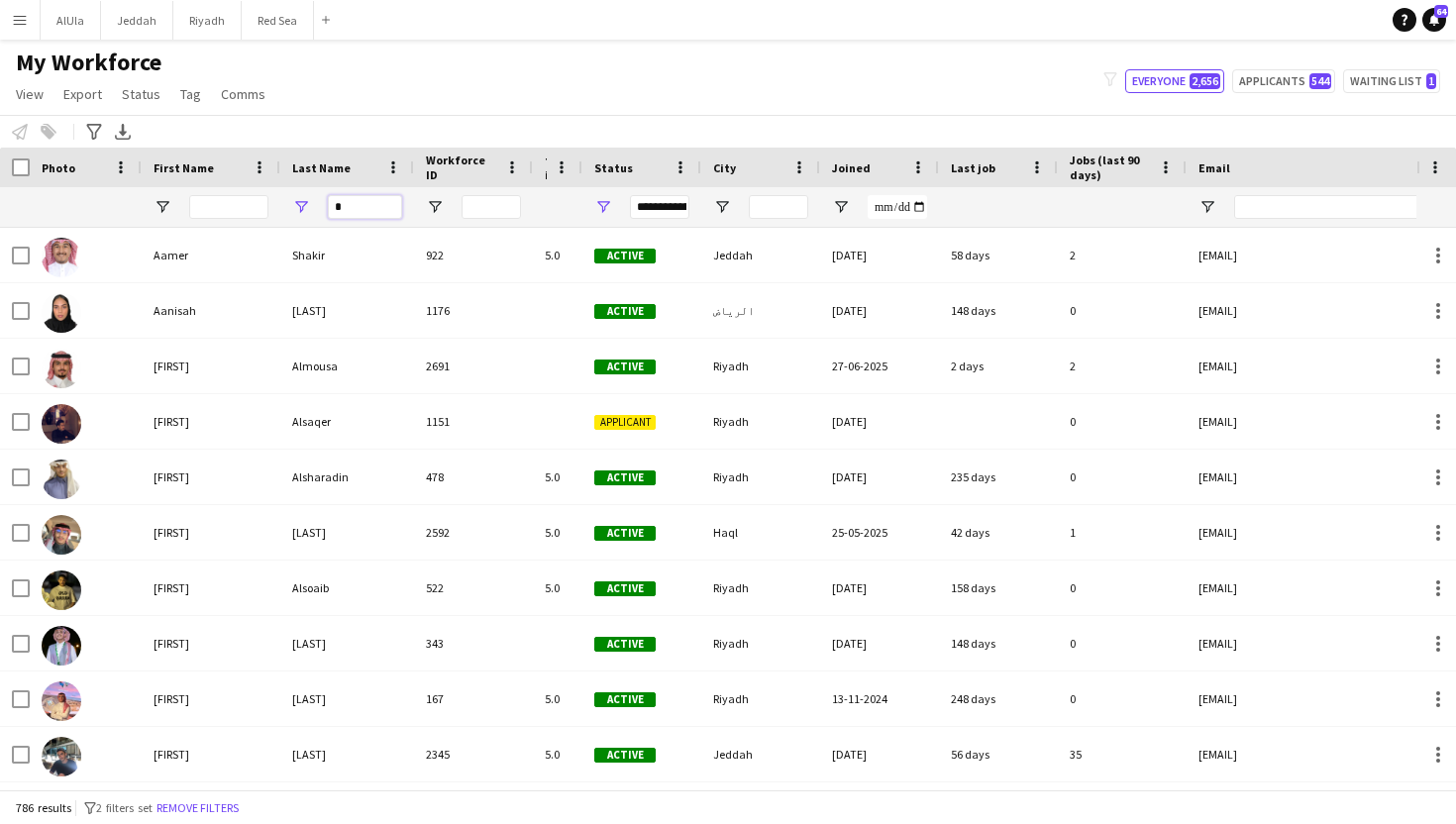 click on "*" at bounding box center (364, 207) 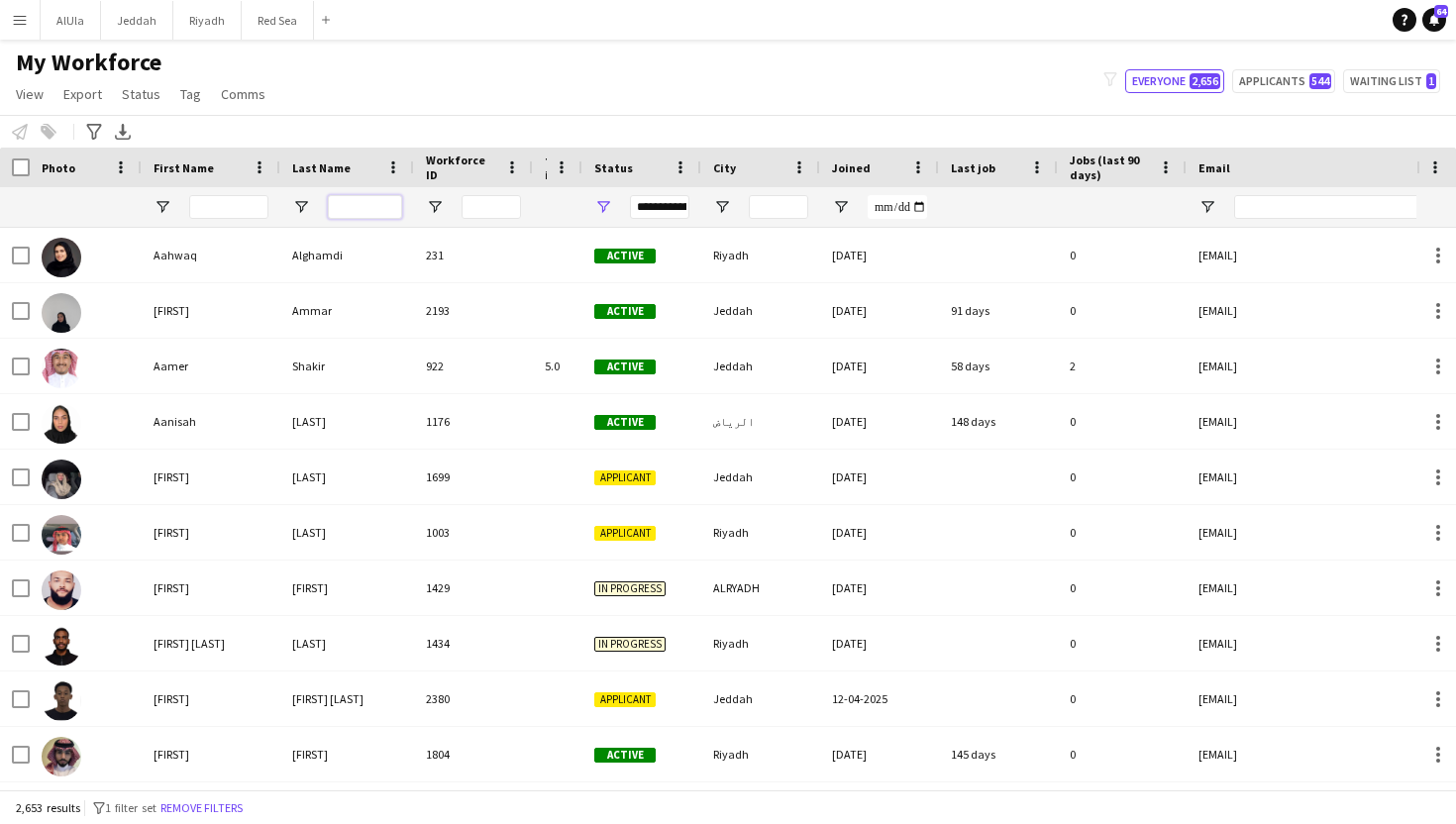 type 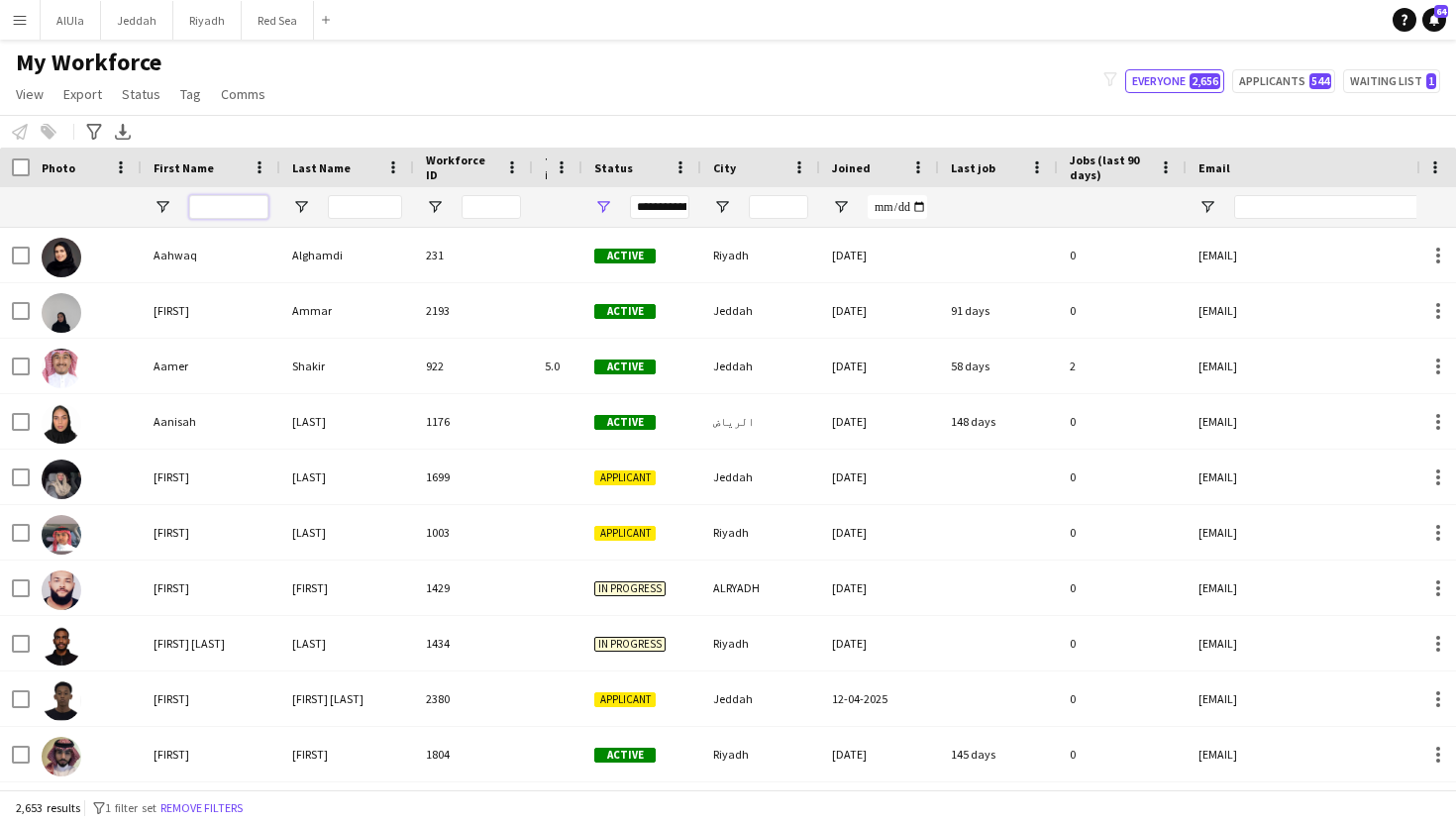 click at bounding box center [229, 207] 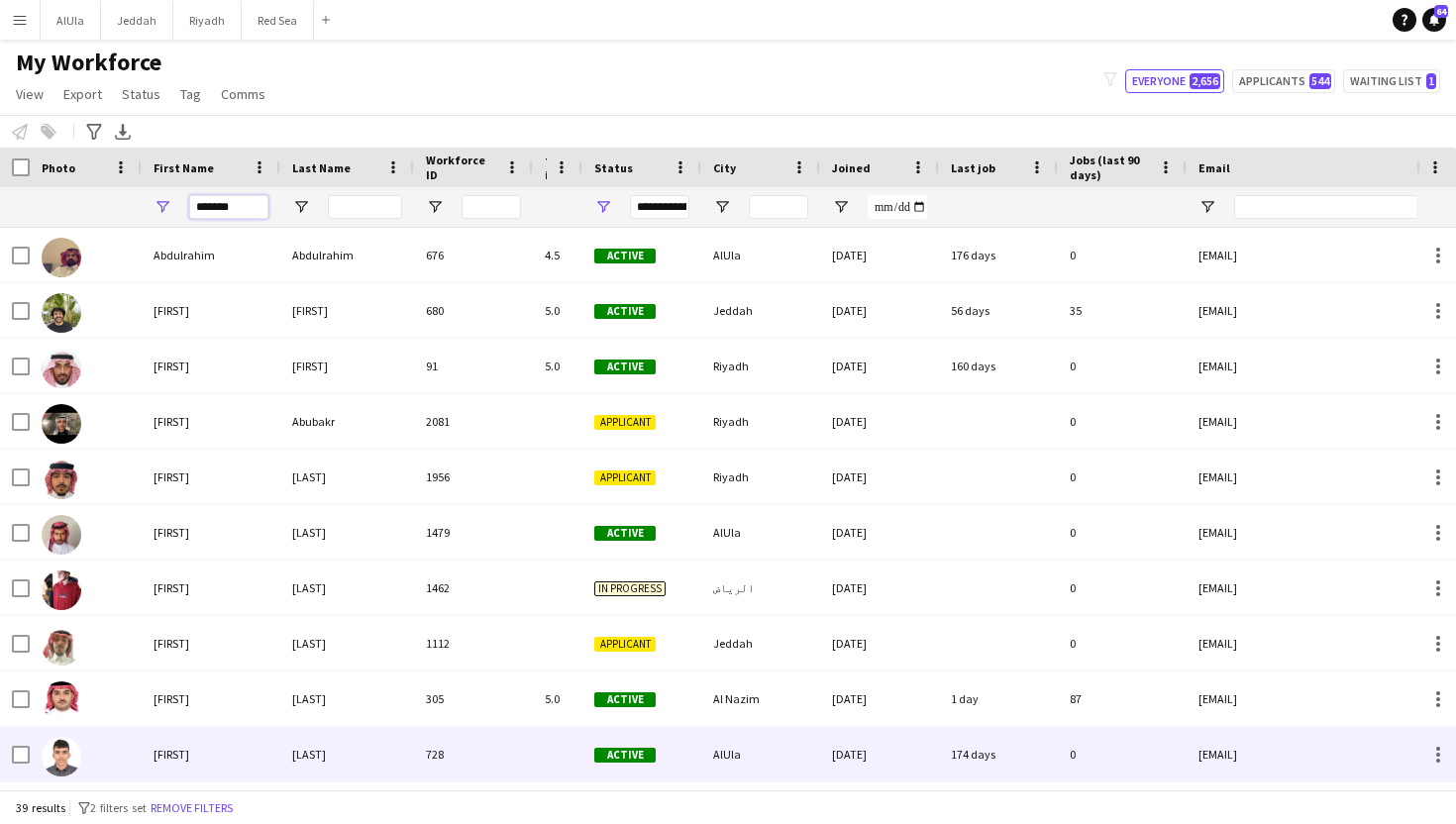 type on "*******" 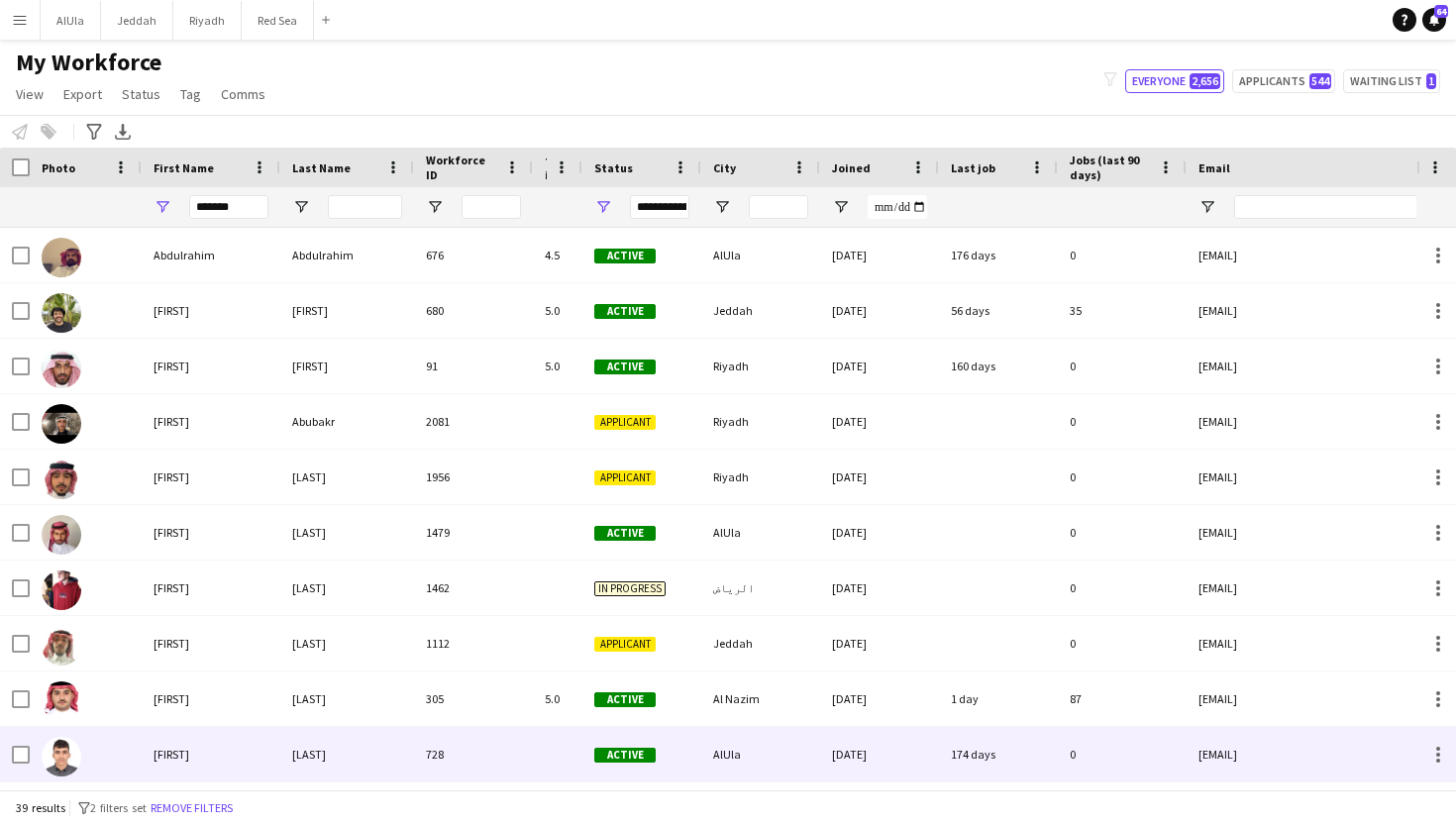 click on "[LAST]" at bounding box center [347, 754] 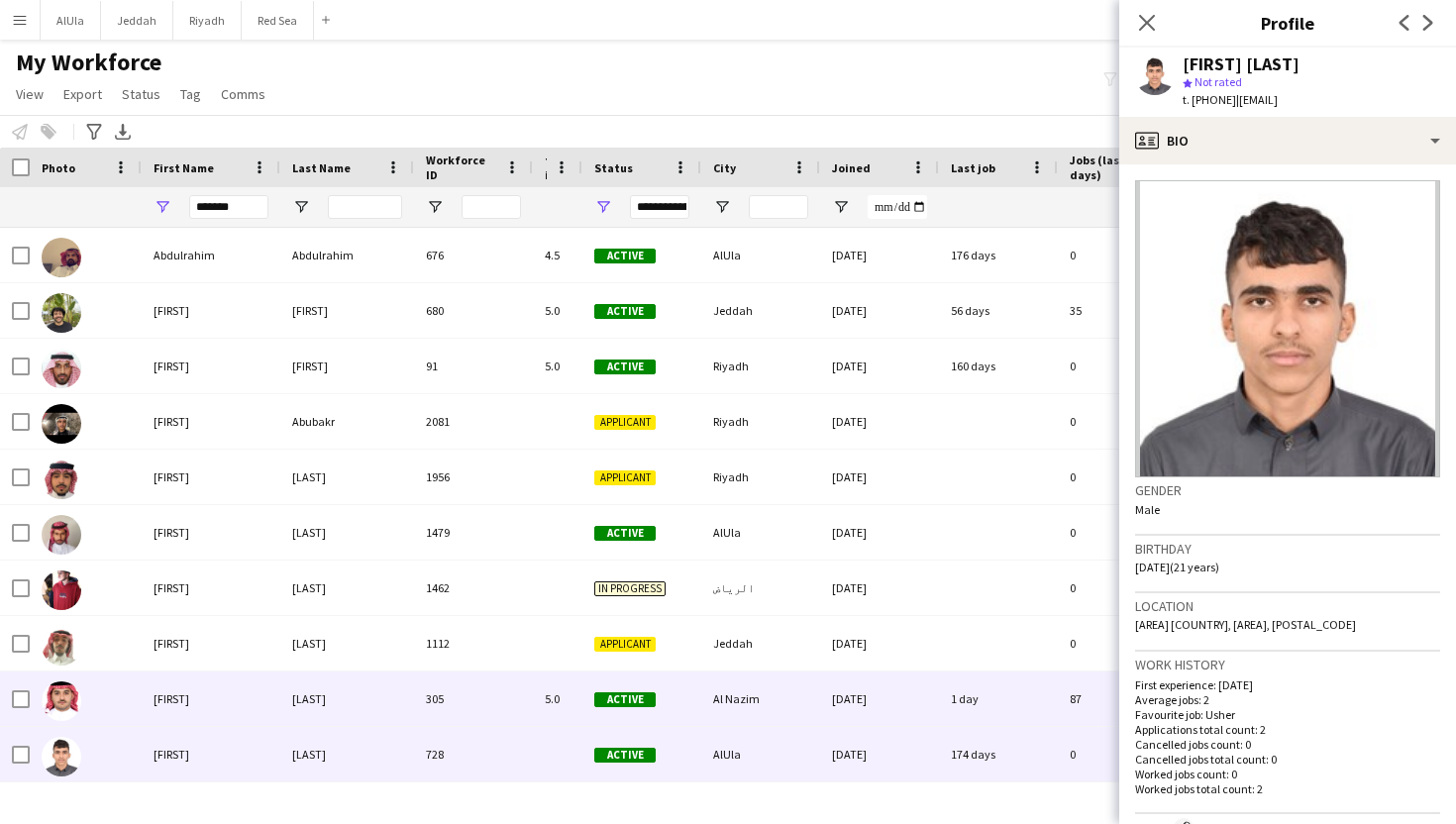 click on "[LAST]" at bounding box center (347, 698) 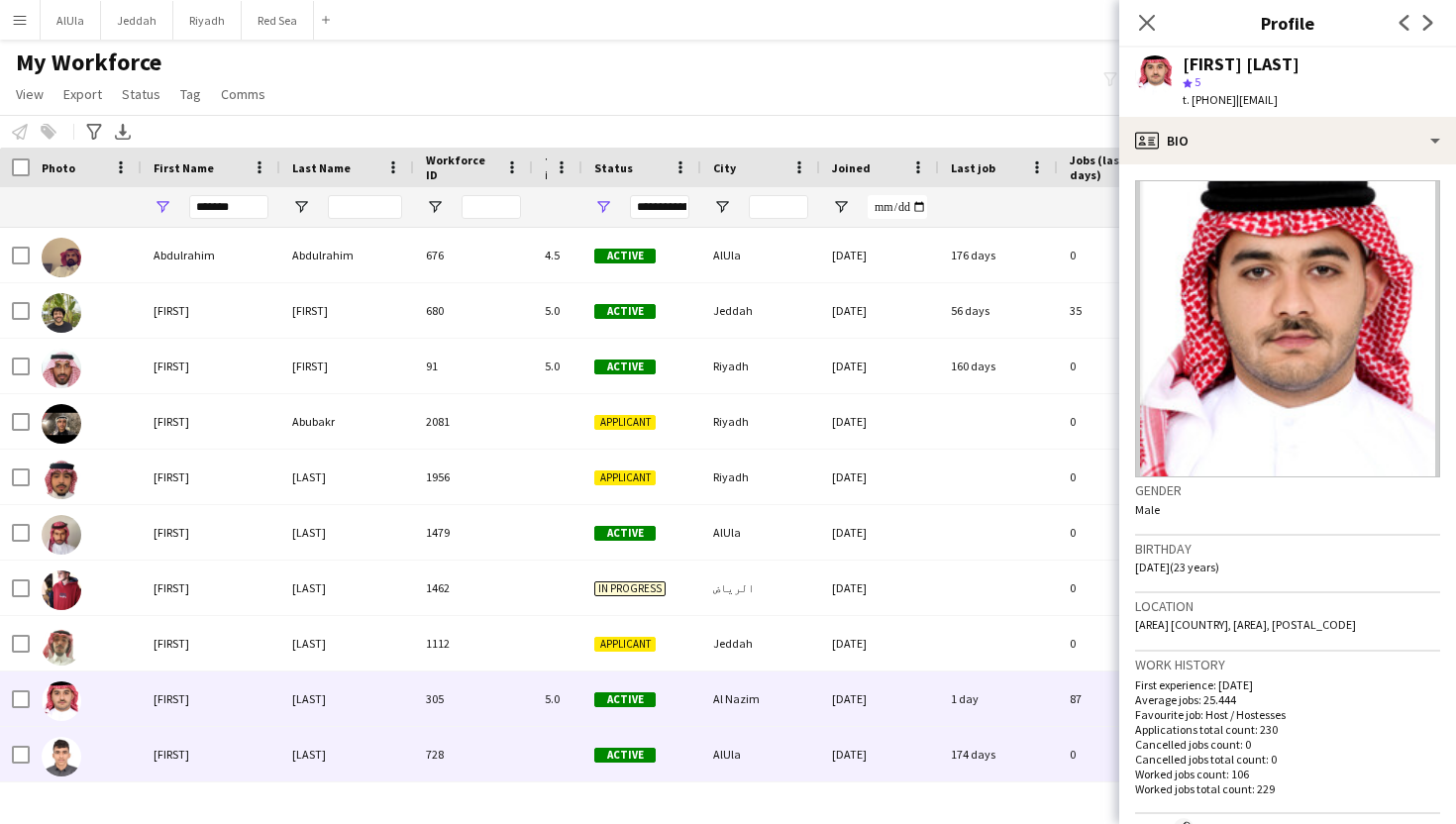 click on "[LAST]" at bounding box center [347, 754] 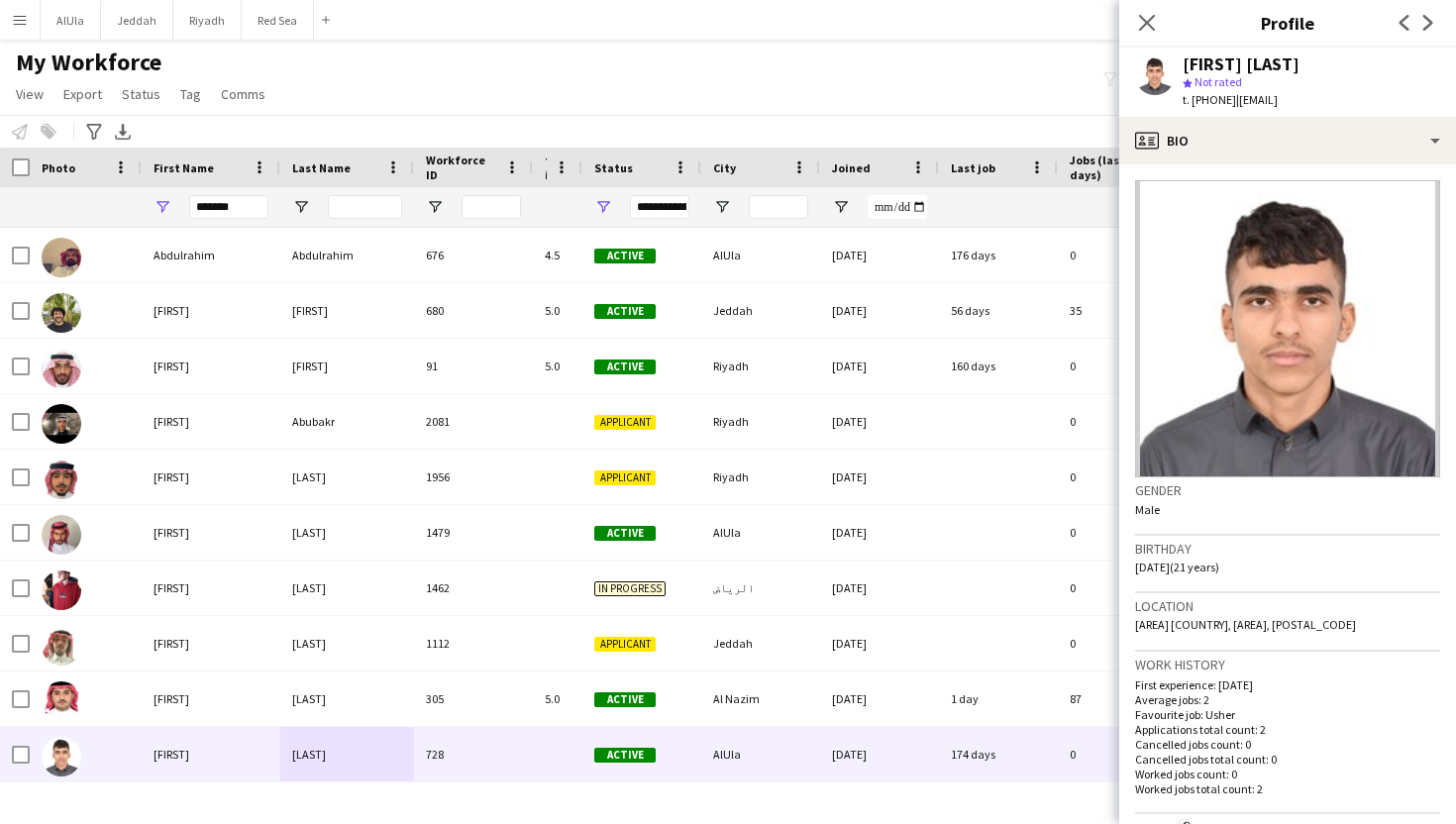 drag, startPoint x: 1276, startPoint y: 100, endPoint x: 1406, endPoint y: 94, distance: 130.13839 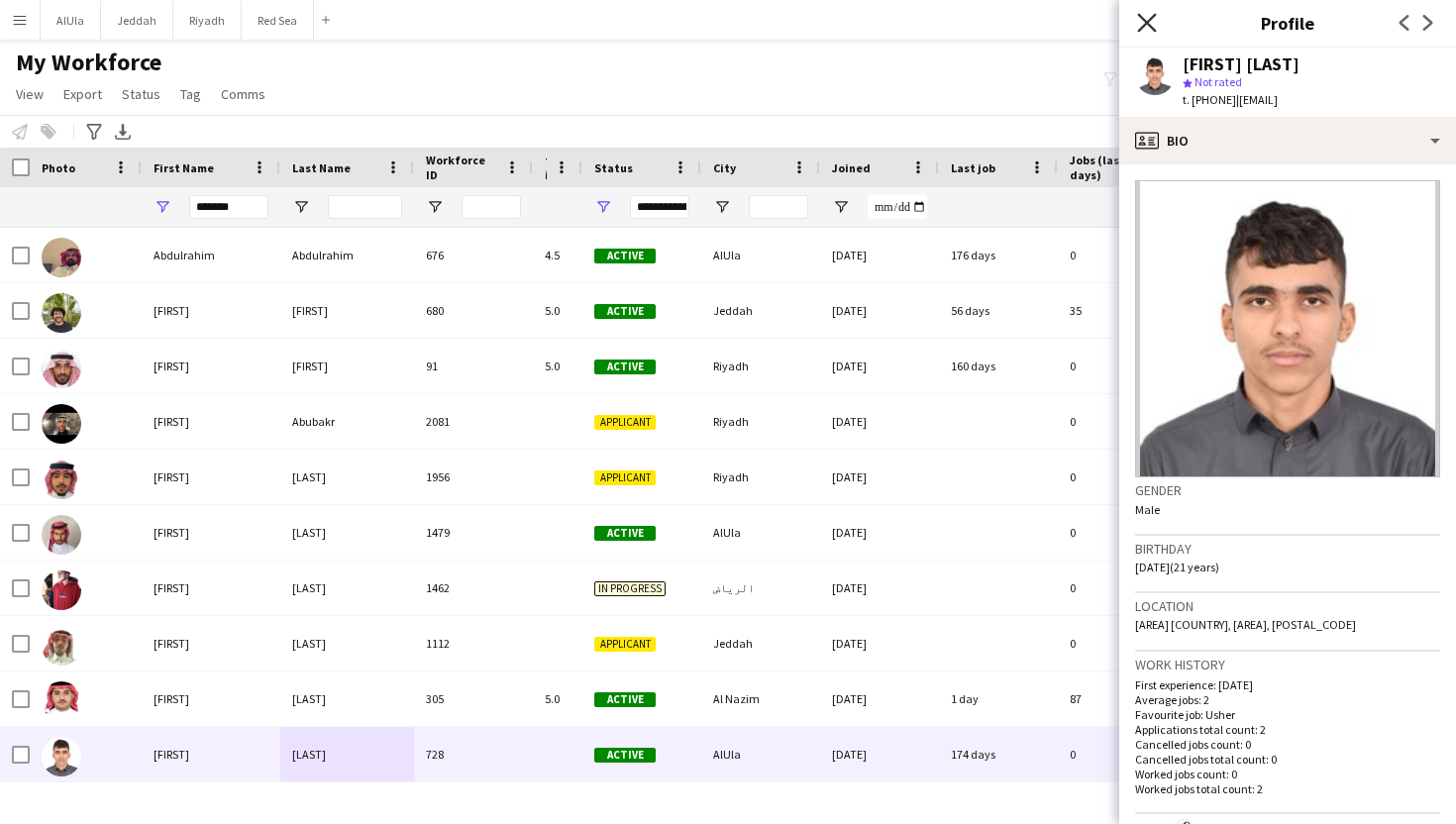 click on "Close pop-in" 